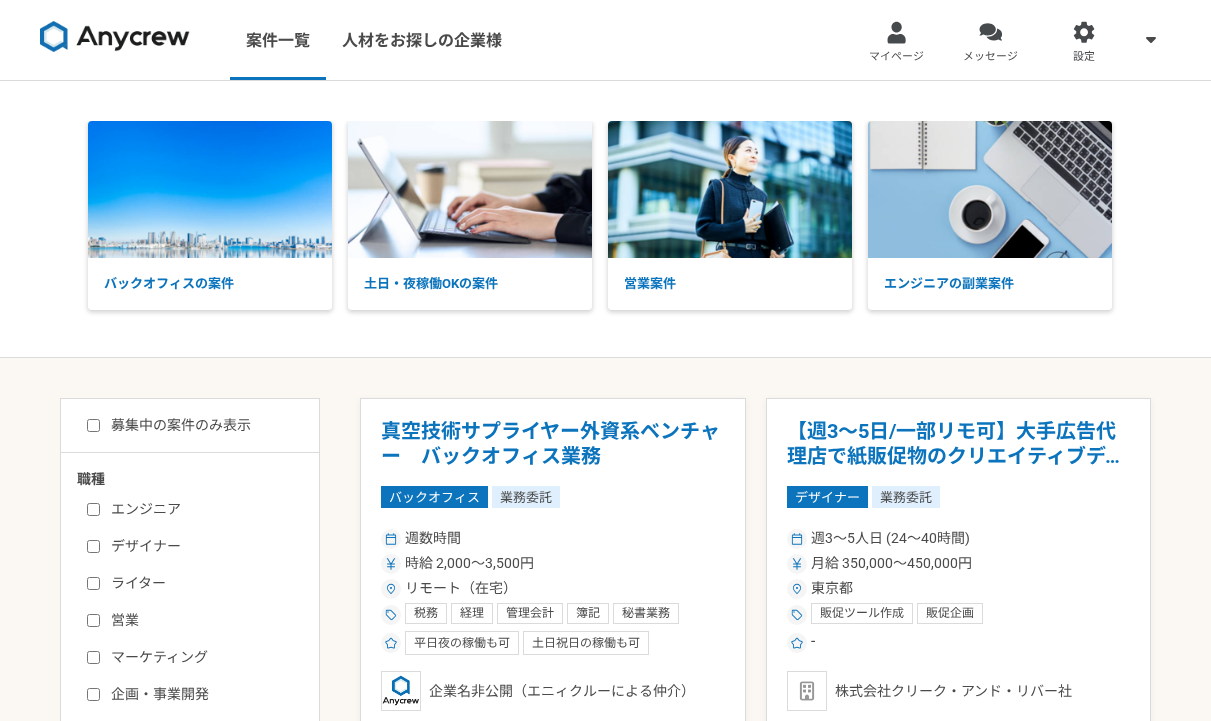 scroll, scrollTop: 0, scrollLeft: 0, axis: both 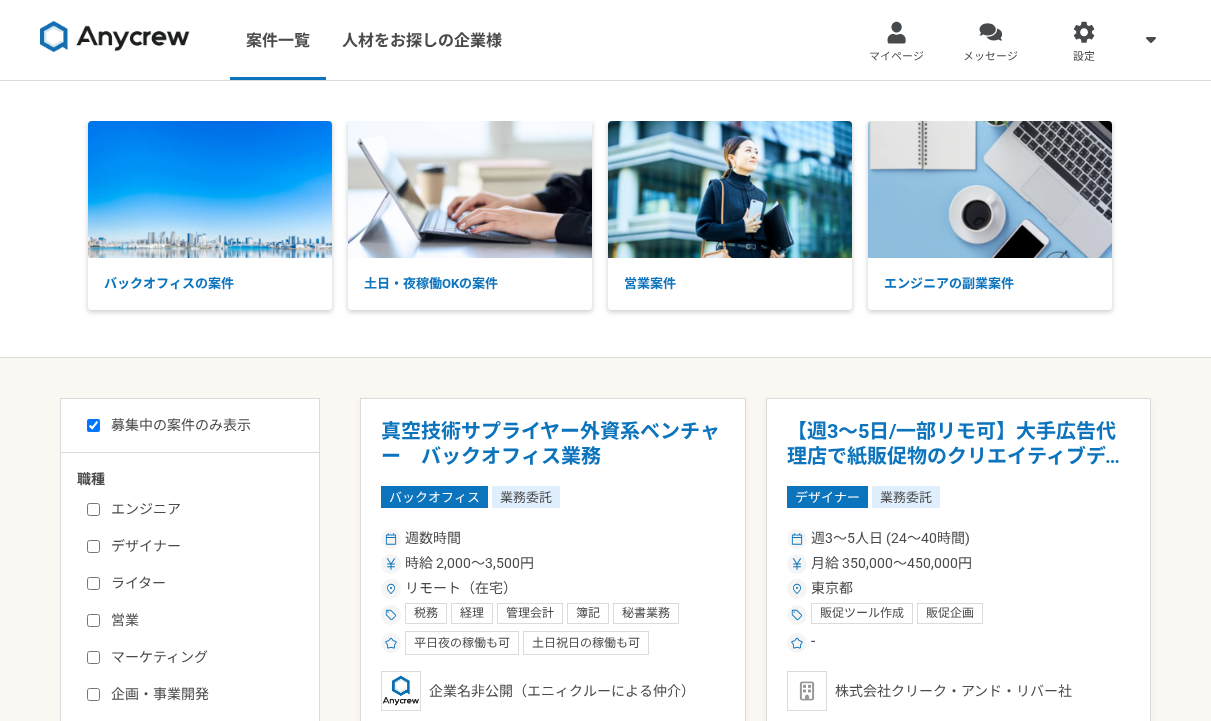 checkbox on "true" 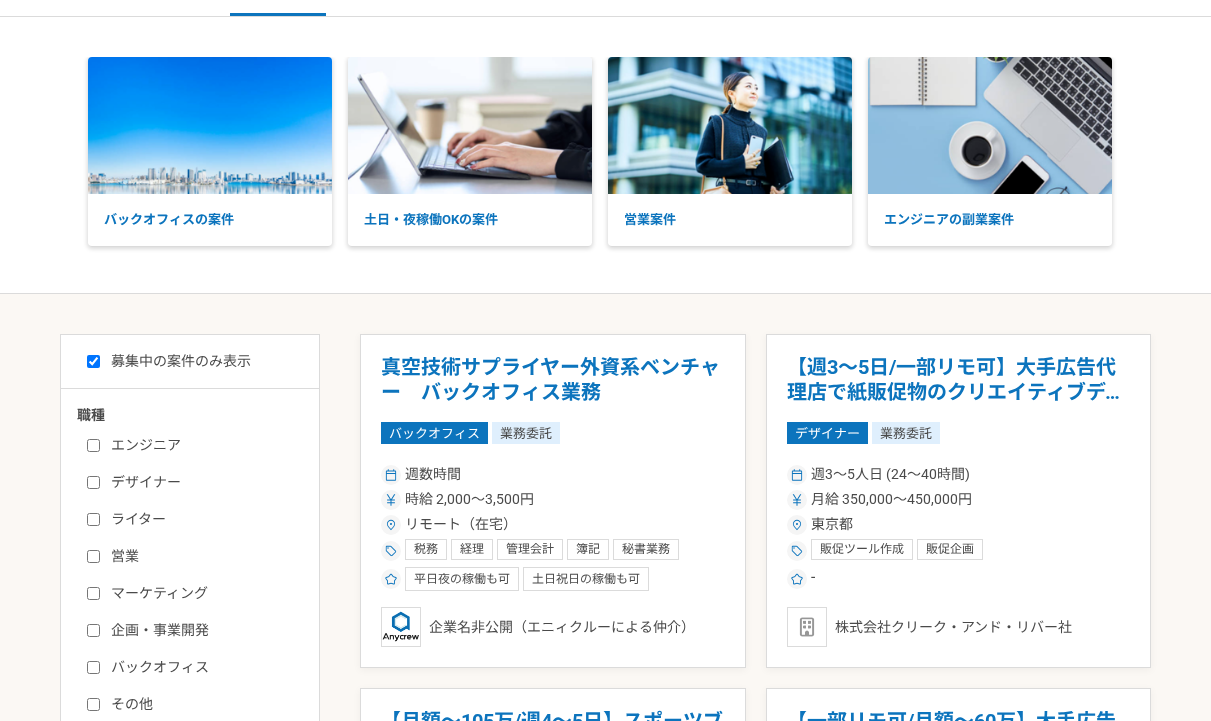 scroll, scrollTop: 174, scrollLeft: 0, axis: vertical 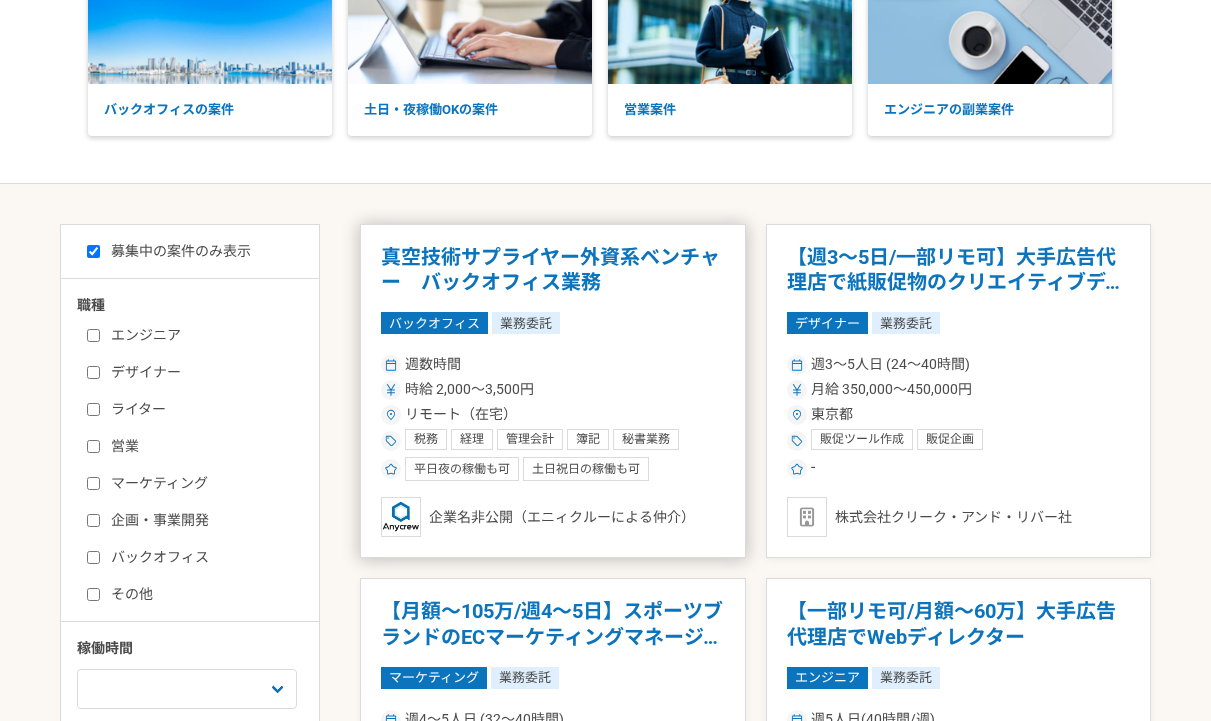 click on "バックオフィス 業務委託" at bounding box center [553, 323] 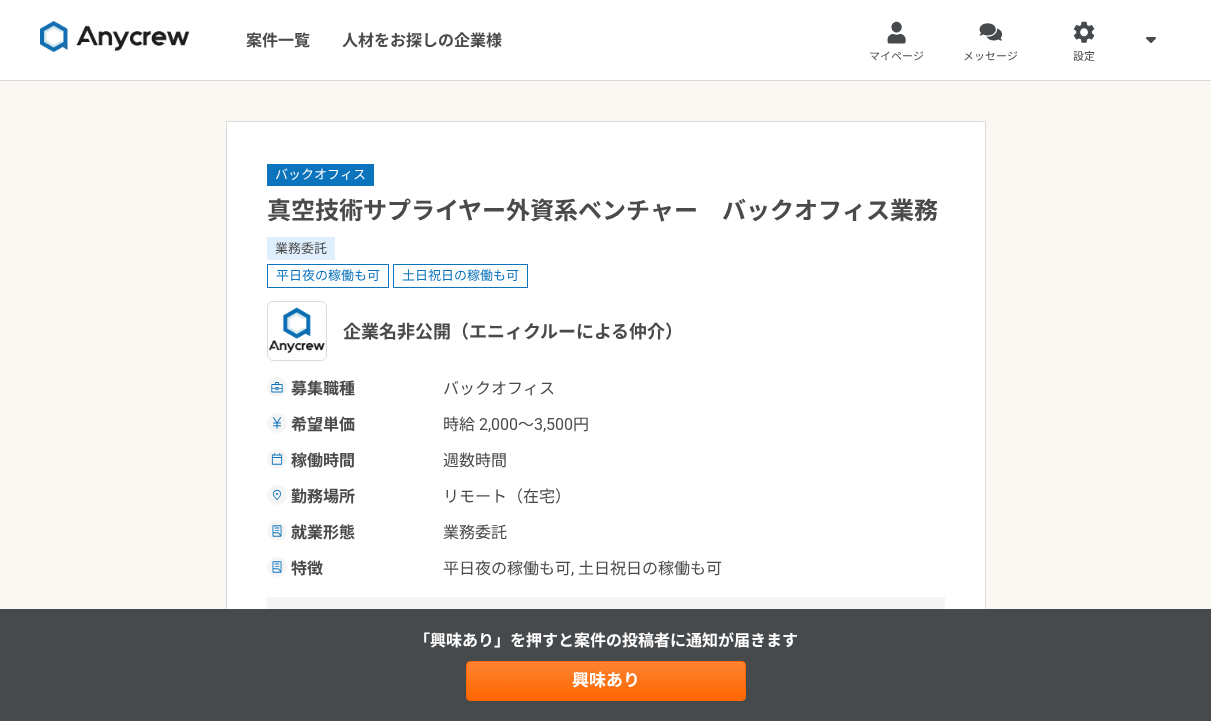 scroll, scrollTop: 457, scrollLeft: 0, axis: vertical 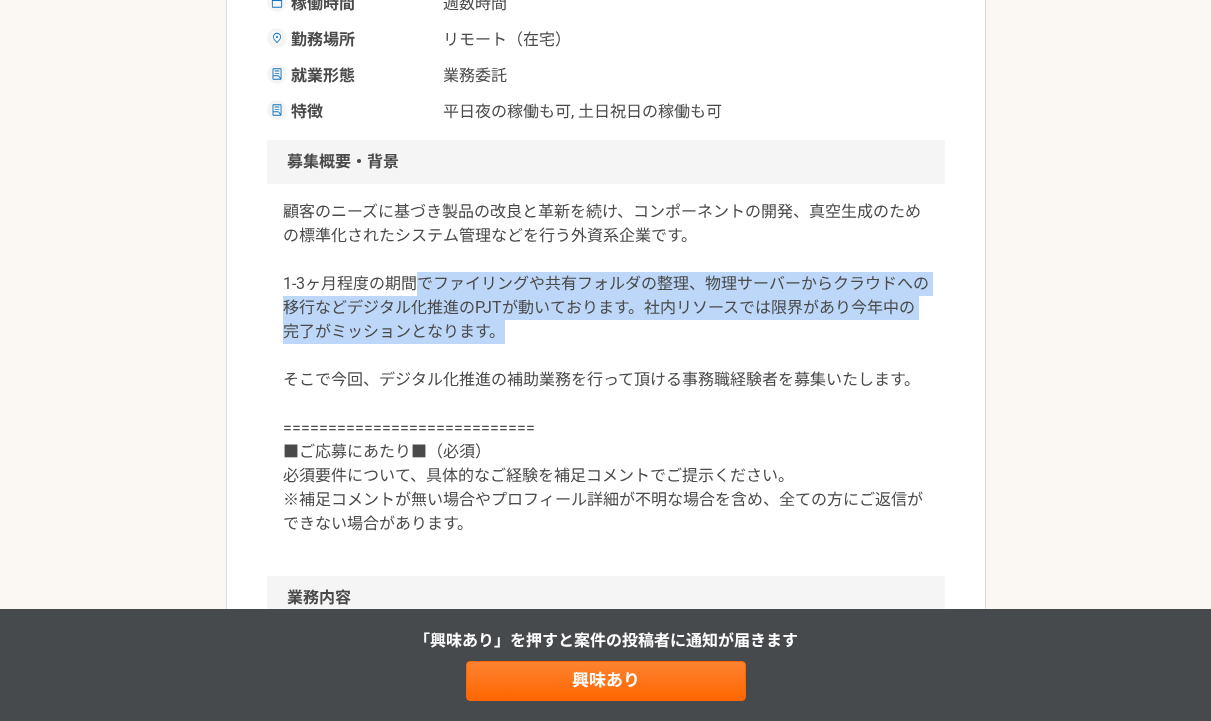 drag, startPoint x: 421, startPoint y: 285, endPoint x: 887, endPoint y: 327, distance: 467.8889 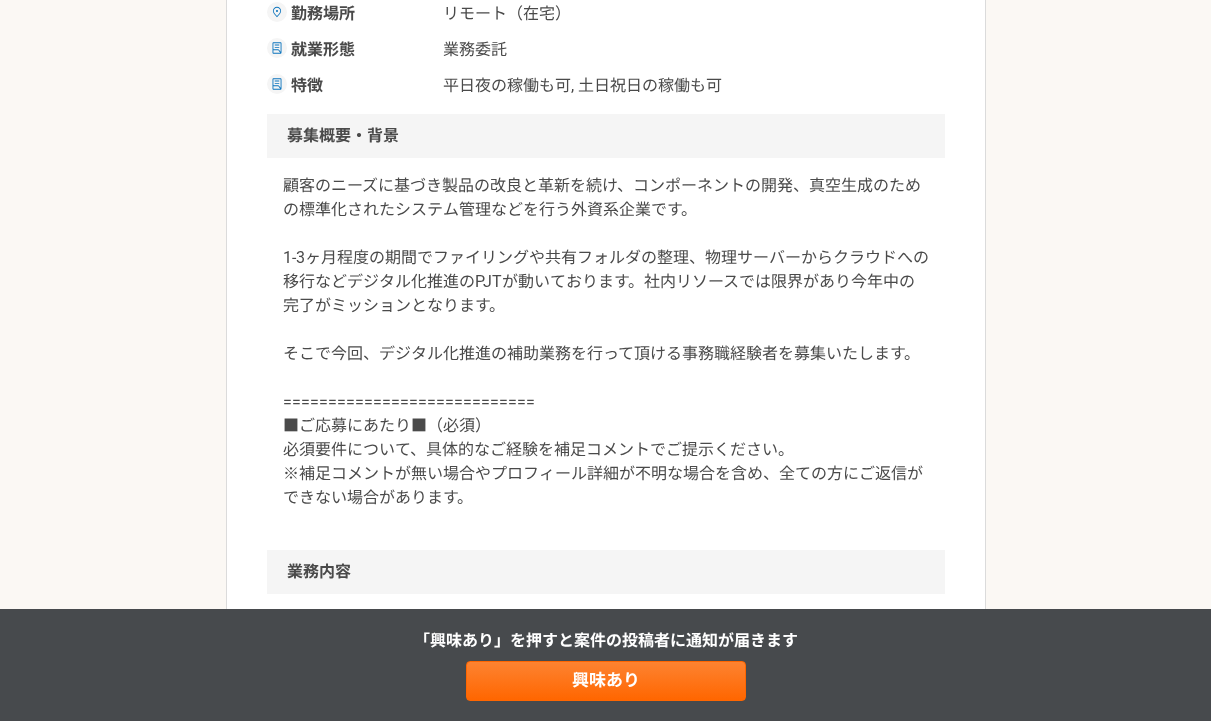scroll, scrollTop: 509, scrollLeft: 0, axis: vertical 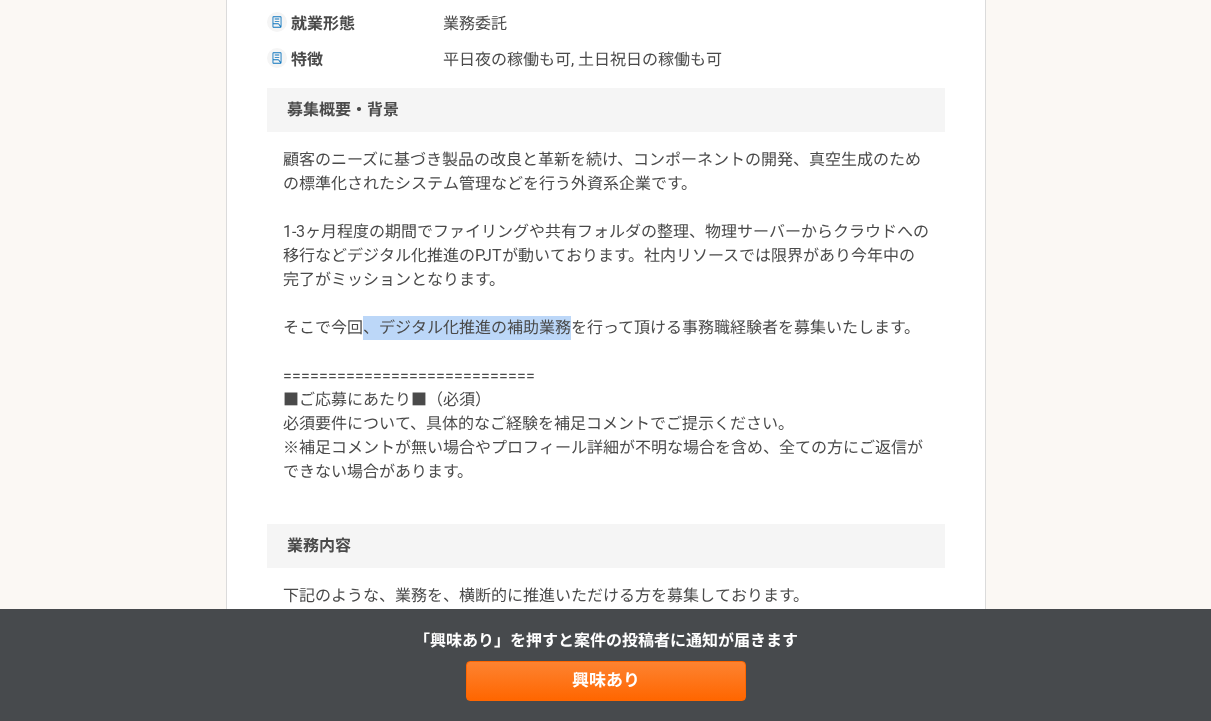 drag, startPoint x: 563, startPoint y: 321, endPoint x: 365, endPoint y: 320, distance: 198.00252 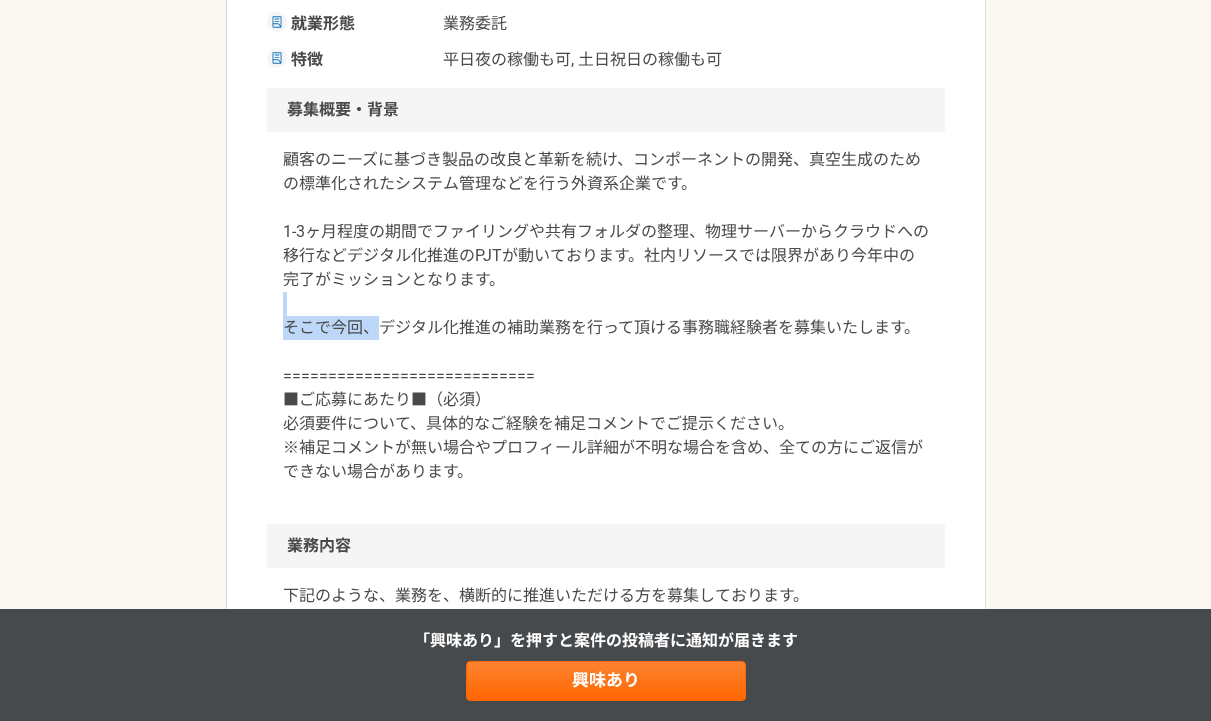 drag, startPoint x: 392, startPoint y: 322, endPoint x: 874, endPoint y: 316, distance: 482.03735 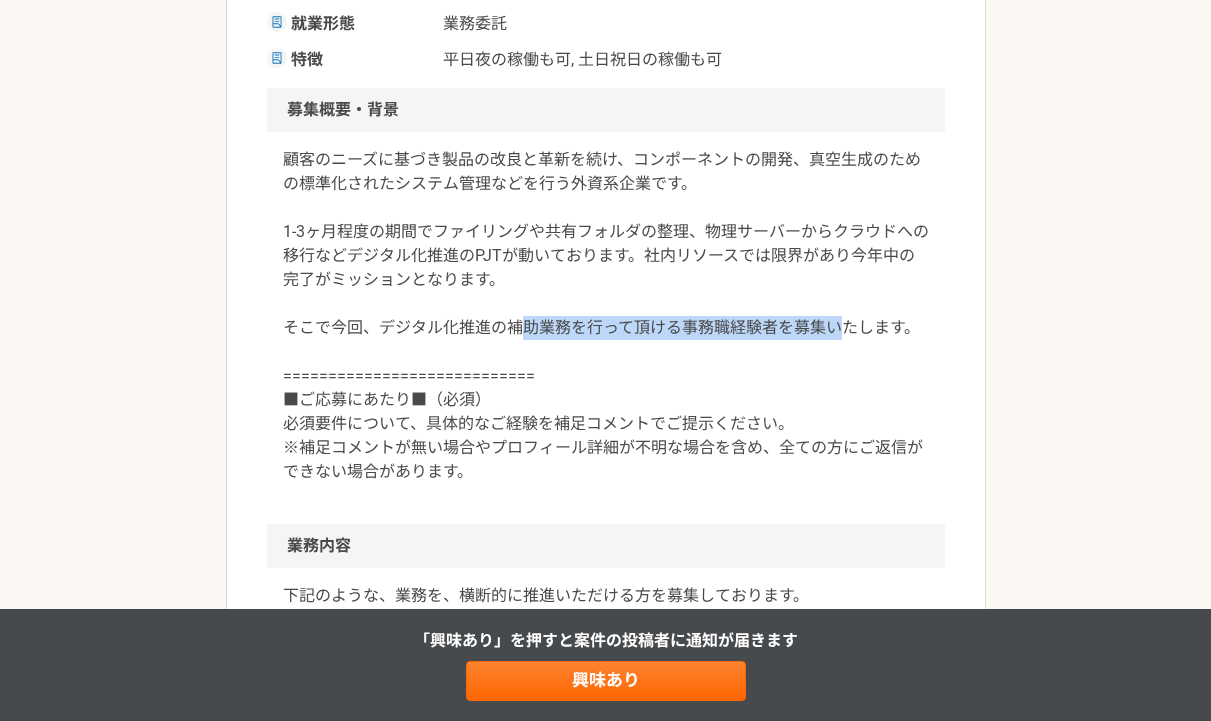 drag, startPoint x: 713, startPoint y: 331, endPoint x: 519, endPoint y: 333, distance: 194.01031 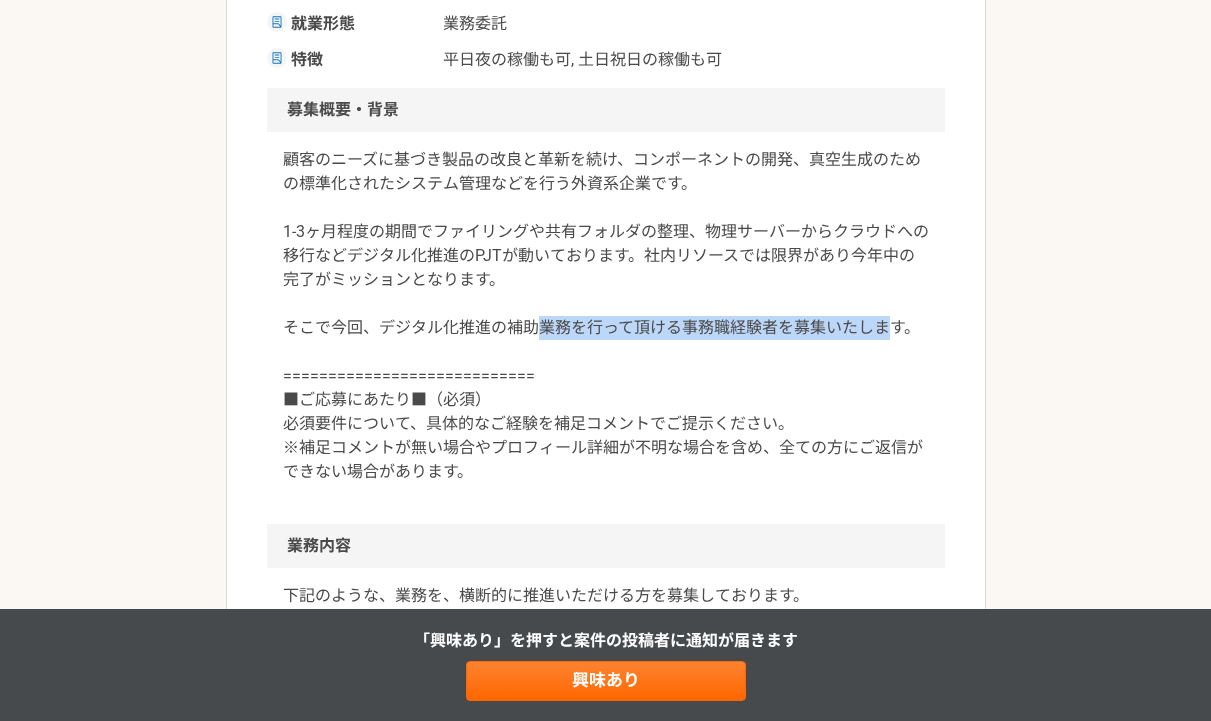 drag, startPoint x: 703, startPoint y: 322, endPoint x: 885, endPoint y: 324, distance: 182.01099 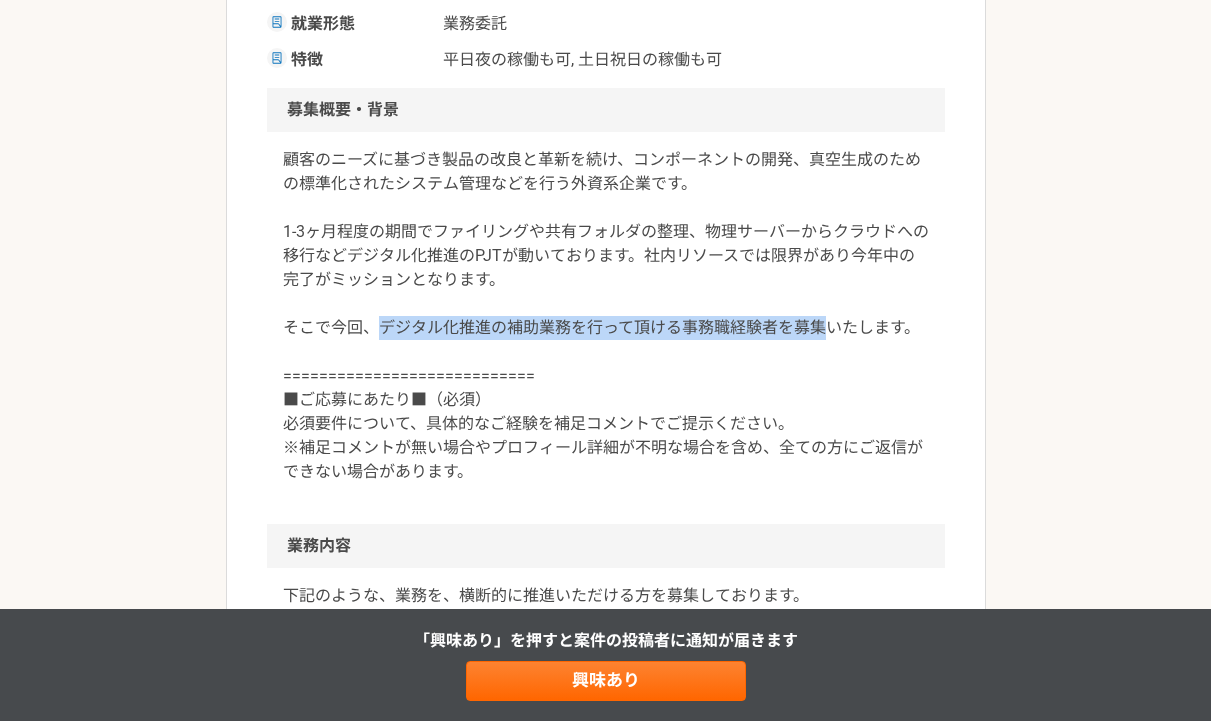 drag, startPoint x: 510, startPoint y: 324, endPoint x: 384, endPoint y: 324, distance: 126 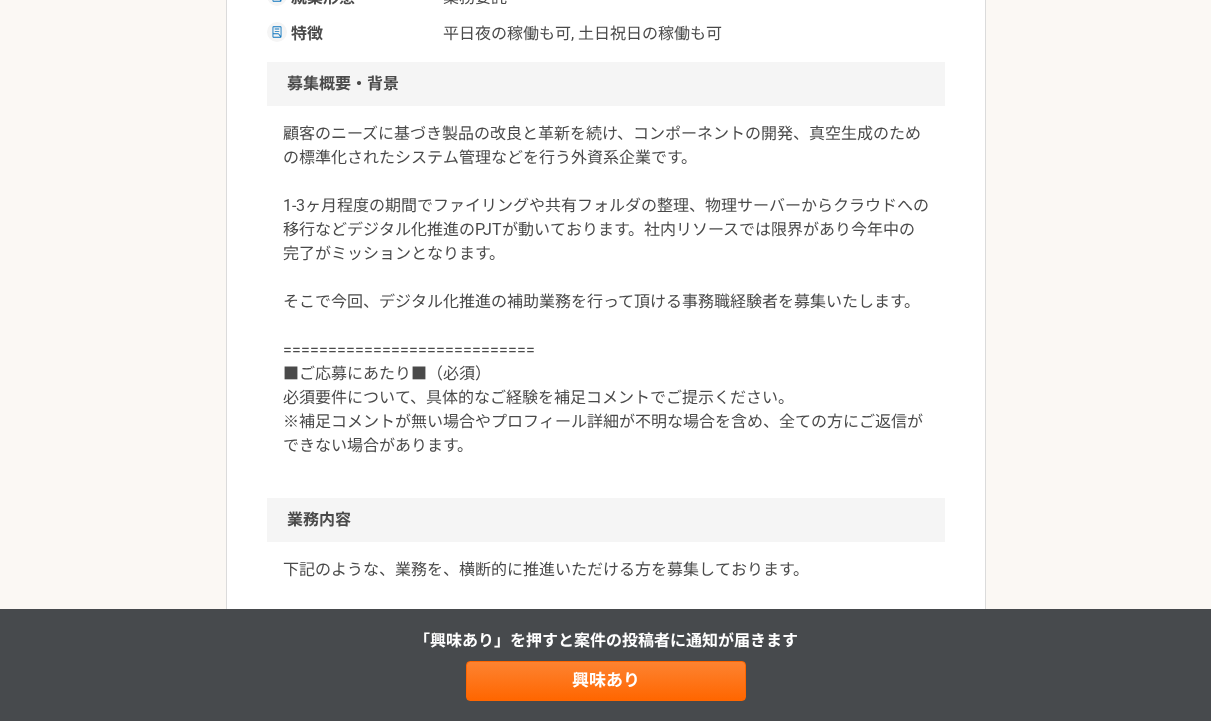 scroll, scrollTop: 881, scrollLeft: 0, axis: vertical 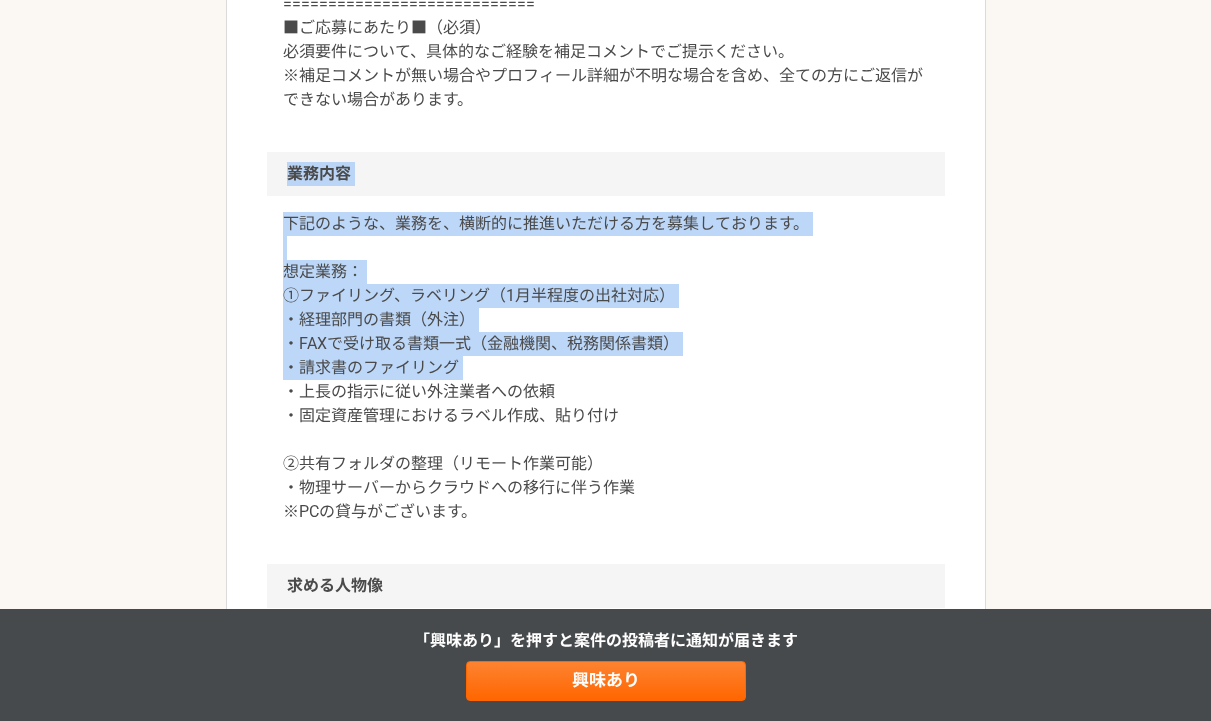 drag, startPoint x: 196, startPoint y: 173, endPoint x: 284, endPoint y: 405, distance: 248.129 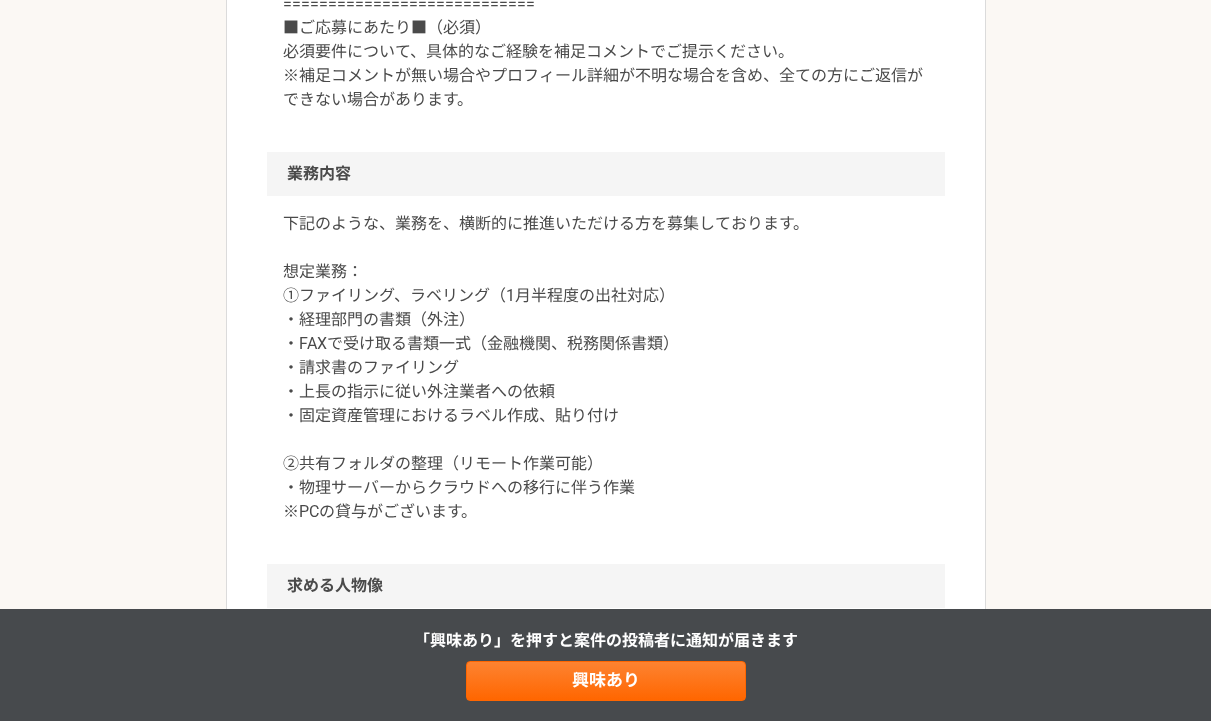 click on "下記のような、業務を、横断的に推進いただける方を募集しております。
想定業務：
①ファイリング、ラベリング（1月半程度の出社対応）
・経理部門の書類（外注）
・FAXで受け取る書類一式（金融機関、税務関係書類）
・請求書のファイリング
・上長の指示に従い外注業者への依頼
・固定資産管理におけるラベル作成、貼り付け
②共有フォルダの整理（リモート作業可能）
・物理サーバーからクラウドへの移行に伴う作業
※PCの貸与がございます。" at bounding box center (606, 368) 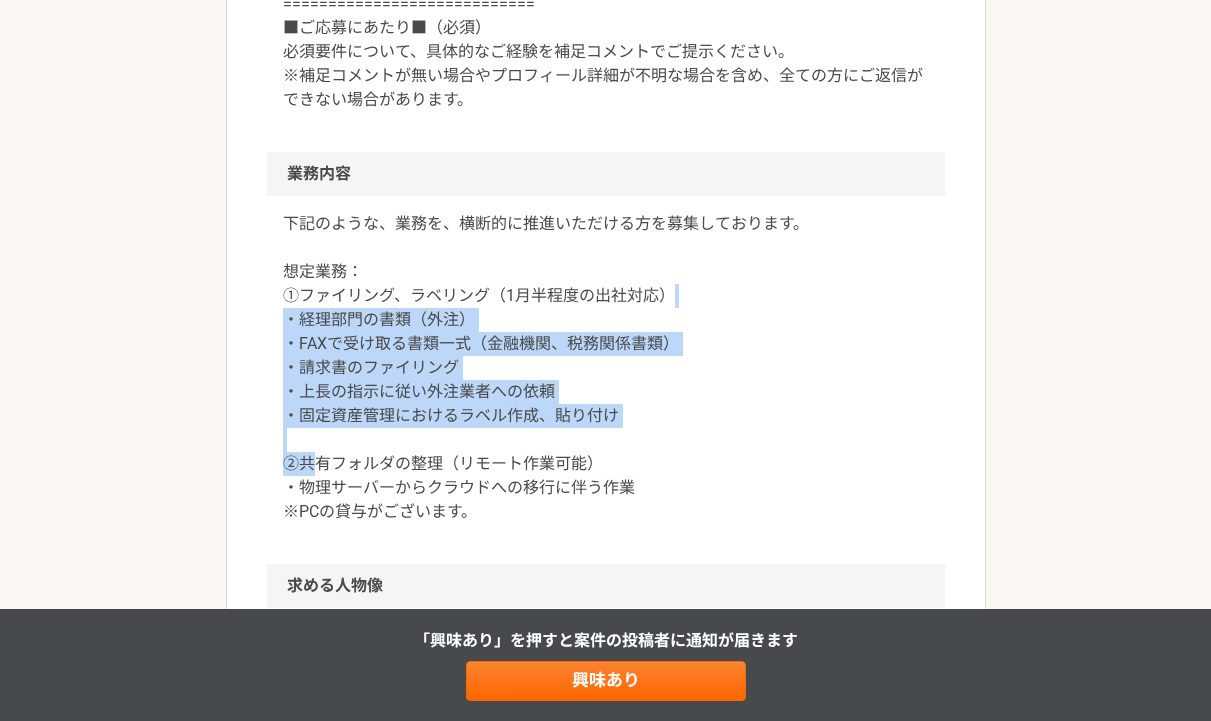 drag, startPoint x: 697, startPoint y: 299, endPoint x: 321, endPoint y: 459, distance: 408.62698 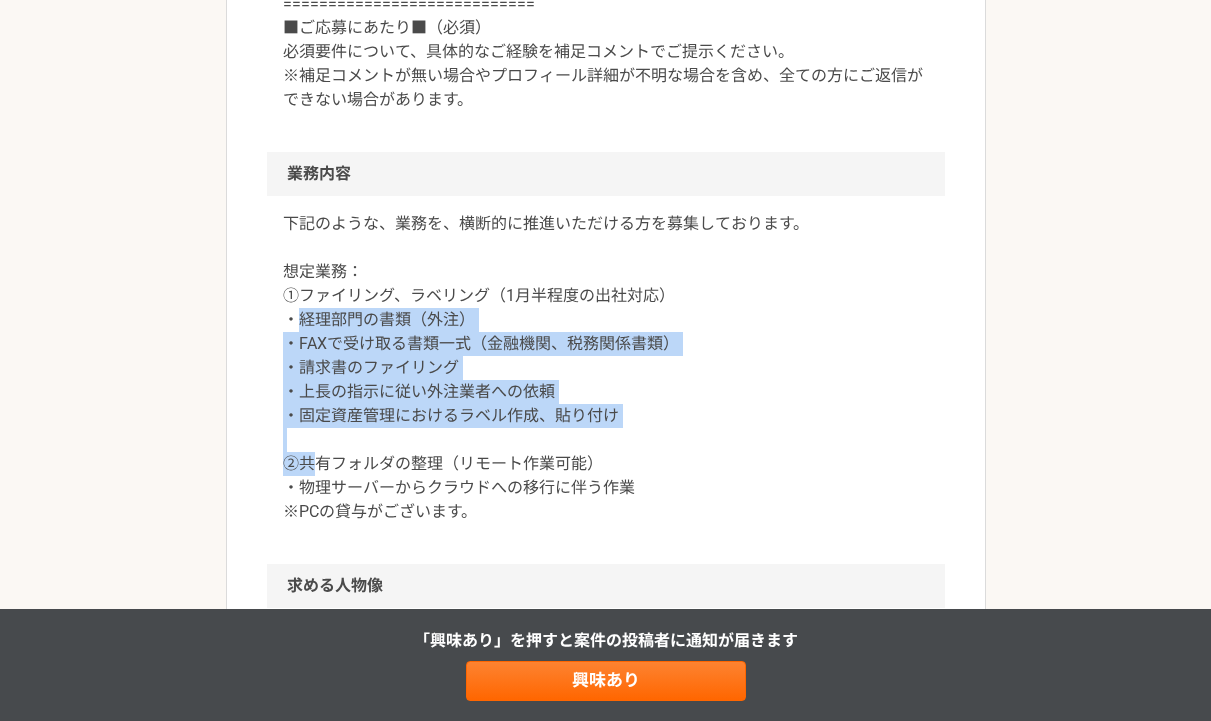 drag, startPoint x: 321, startPoint y: 459, endPoint x: 295, endPoint y: 329, distance: 132.57451 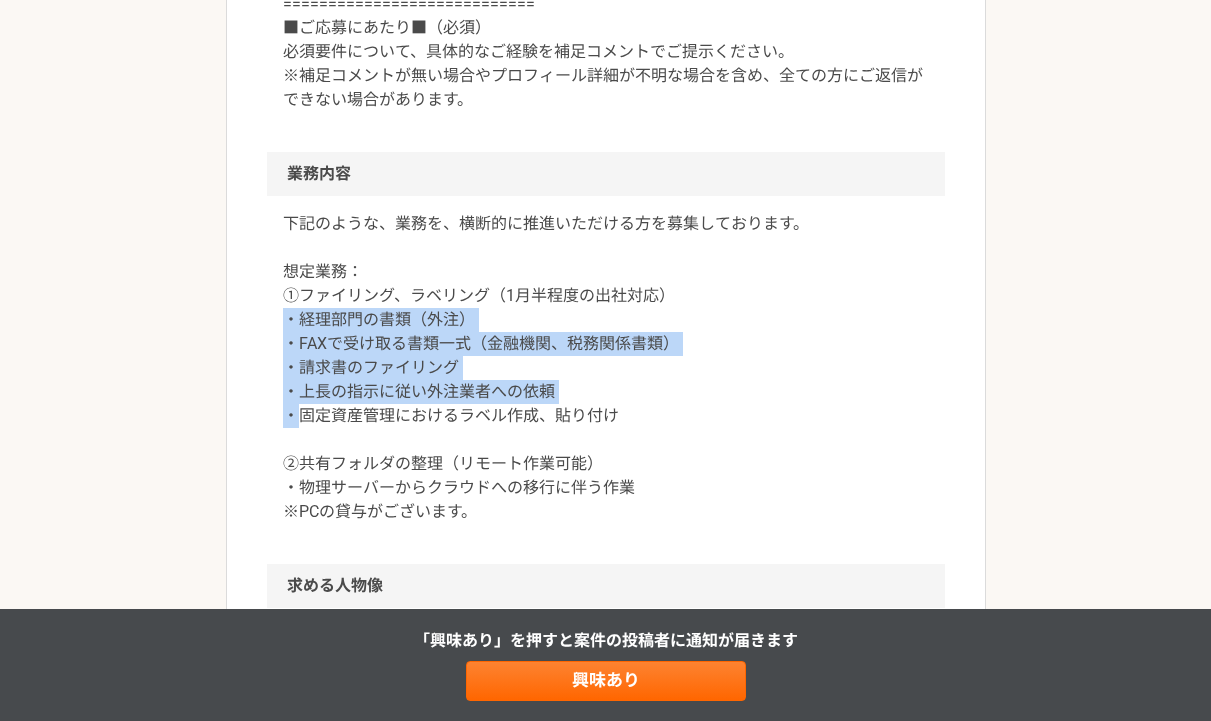 drag, startPoint x: 288, startPoint y: 324, endPoint x: 305, endPoint y: 417, distance: 94.54099 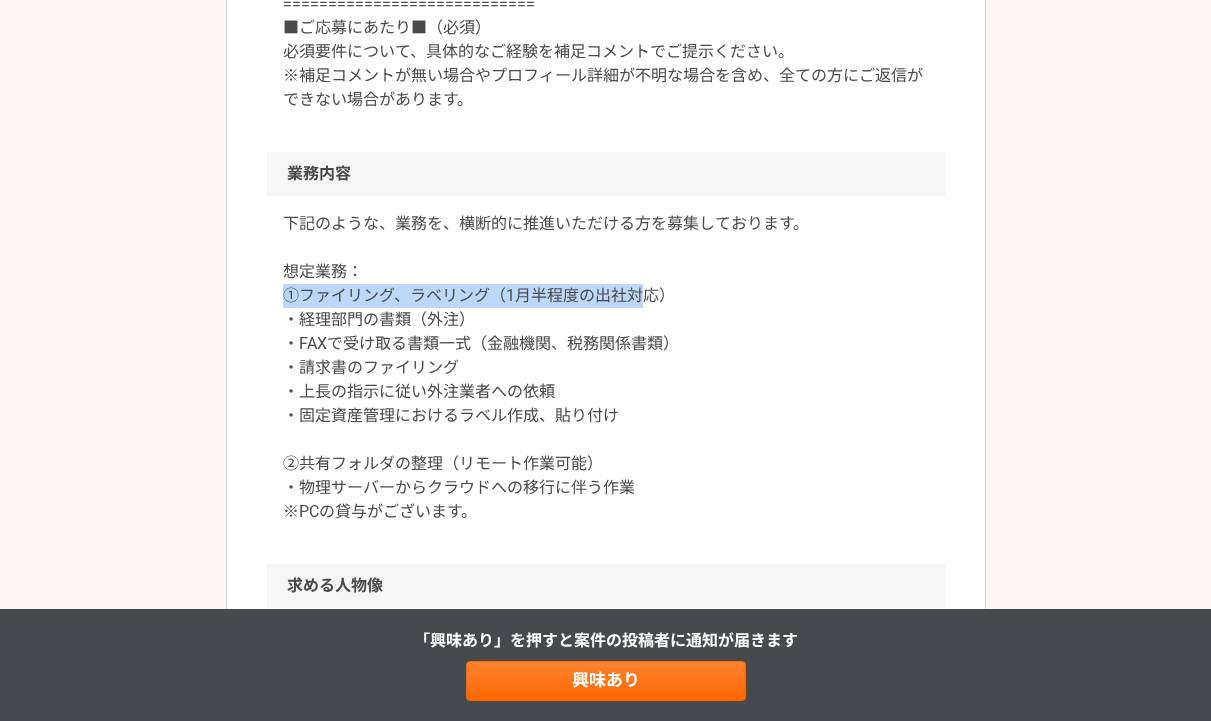 drag, startPoint x: 639, startPoint y: 296, endPoint x: 249, endPoint y: 298, distance: 390.00513 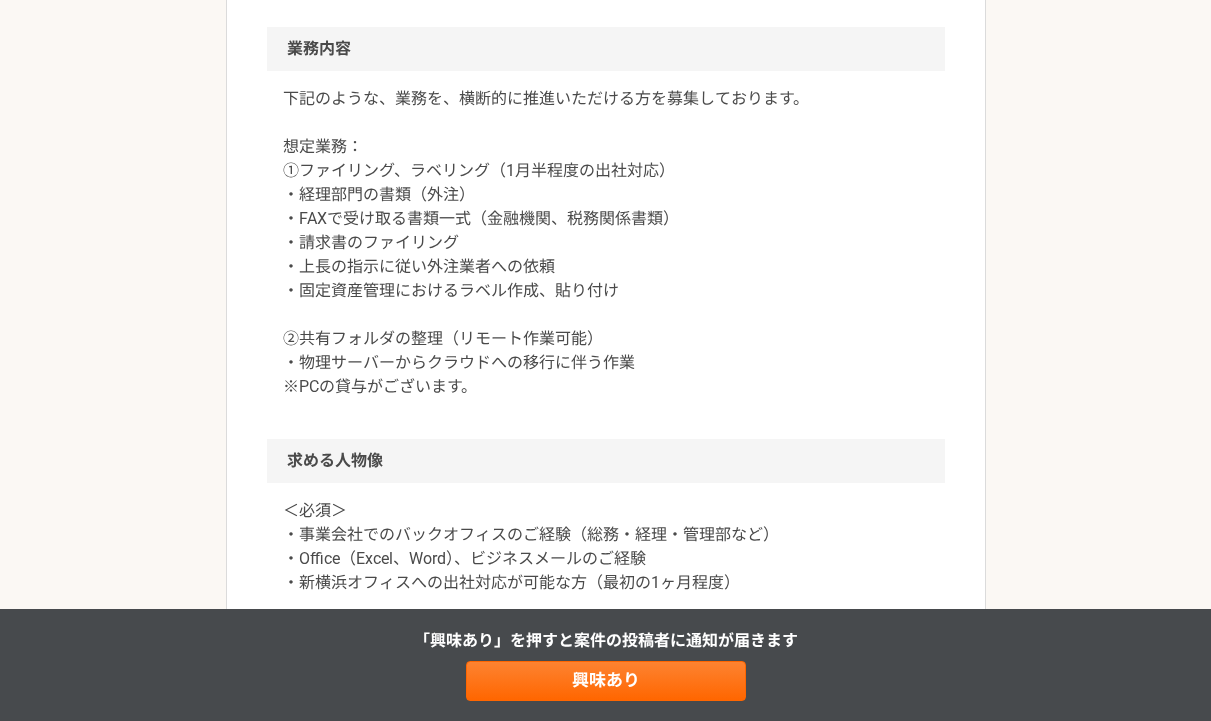 scroll, scrollTop: 1086, scrollLeft: 0, axis: vertical 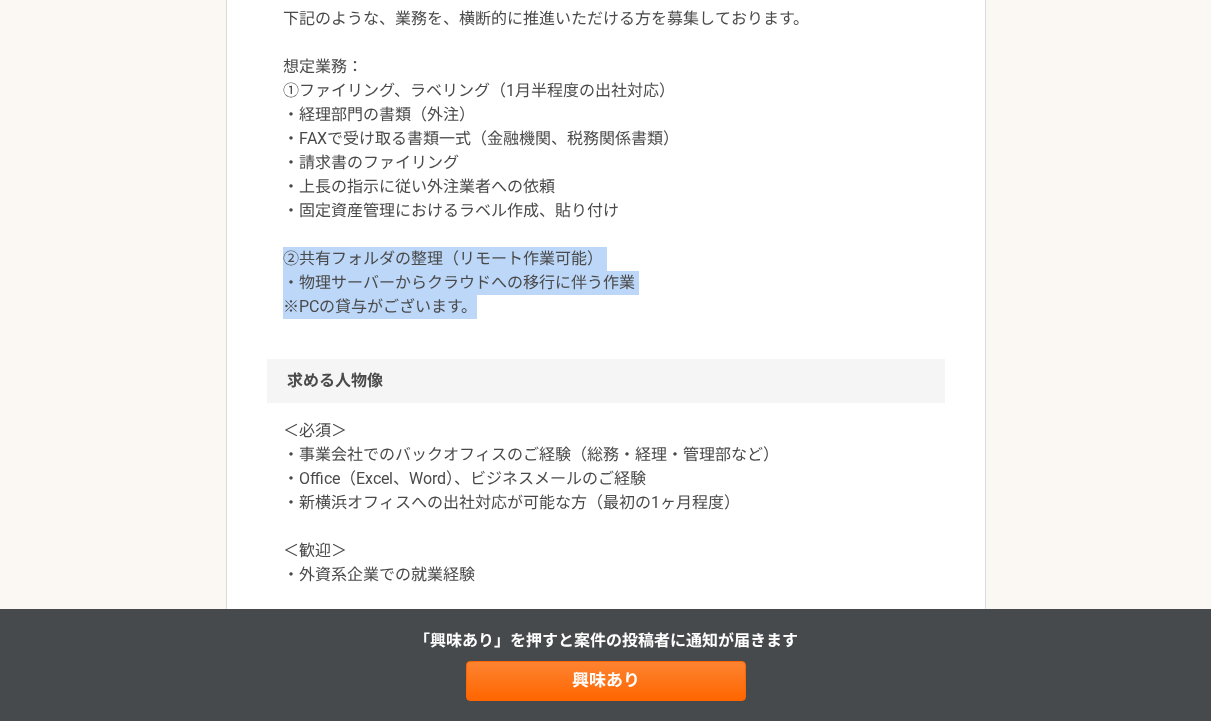 drag, startPoint x: 262, startPoint y: 251, endPoint x: 290, endPoint y: 334, distance: 87.595665 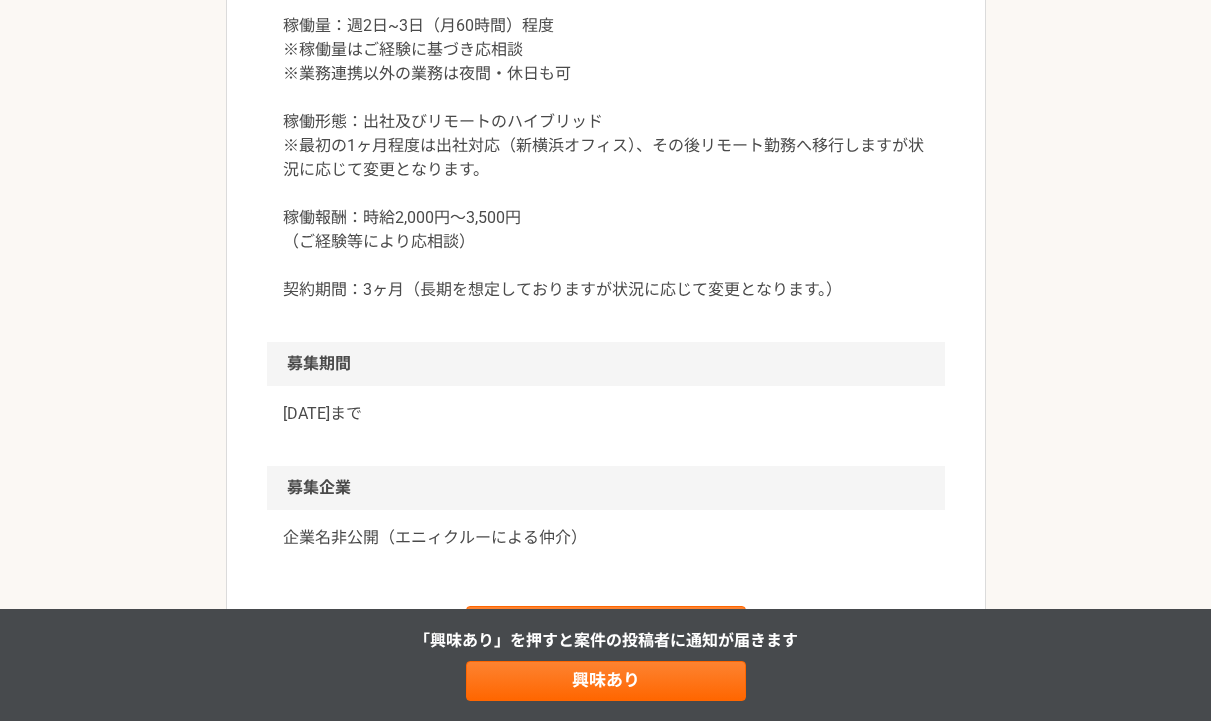 scroll, scrollTop: 1900, scrollLeft: 0, axis: vertical 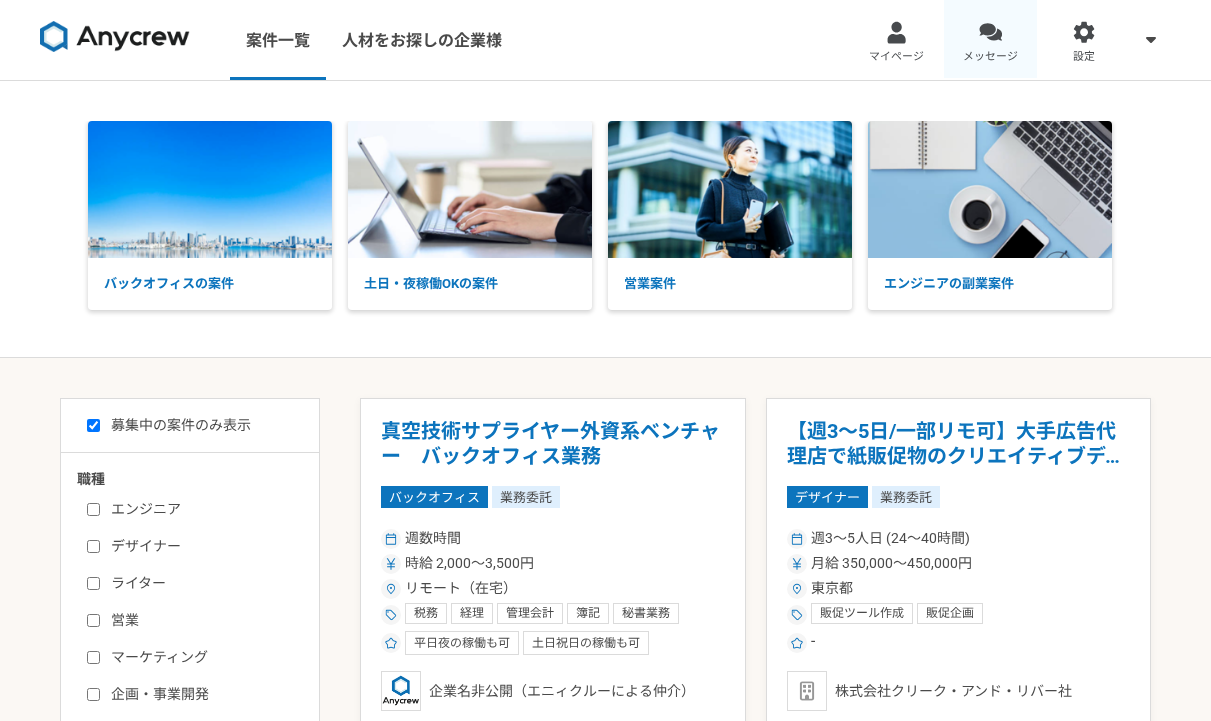 click on "メッセージ" at bounding box center [991, 40] 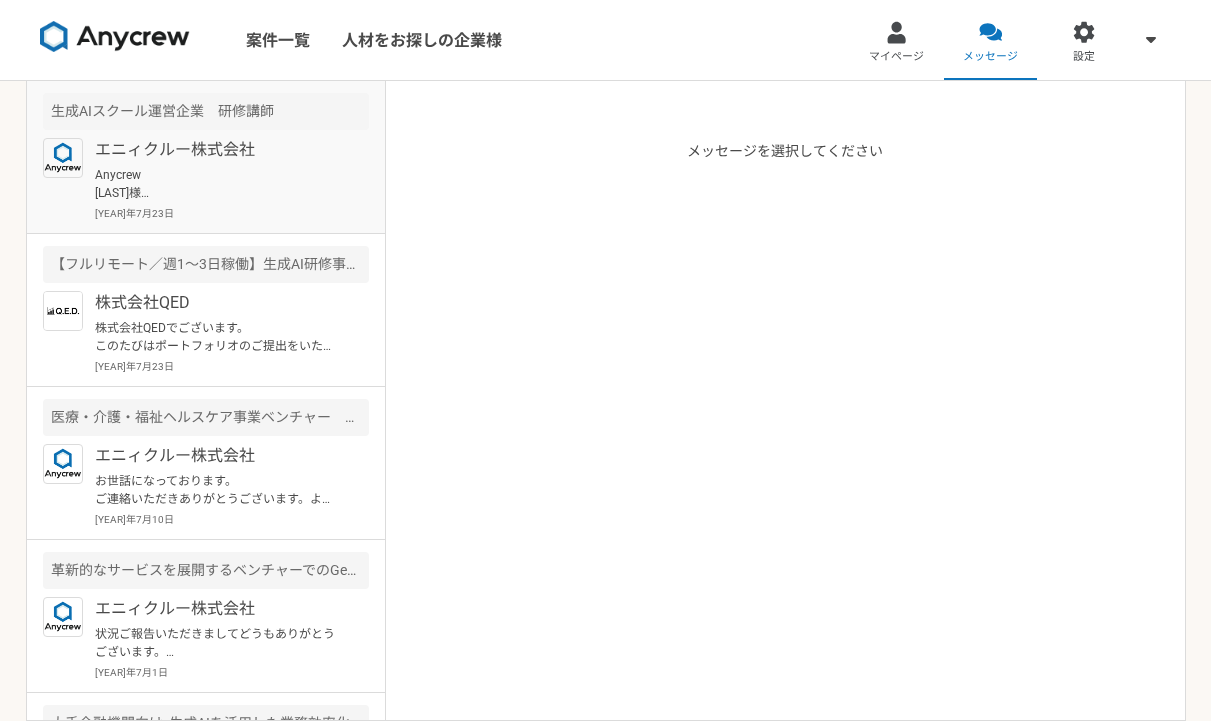 click on "Anycrew
[LAST]様
案件選考について、承知いたしました。  ご検討いただきましたこと、心より御礼申し上げます。
また別件についても、ぜひご相談いただけますと幸いです。
今後とも、何卒よろしくお願いいたします。" at bounding box center [218, 184] 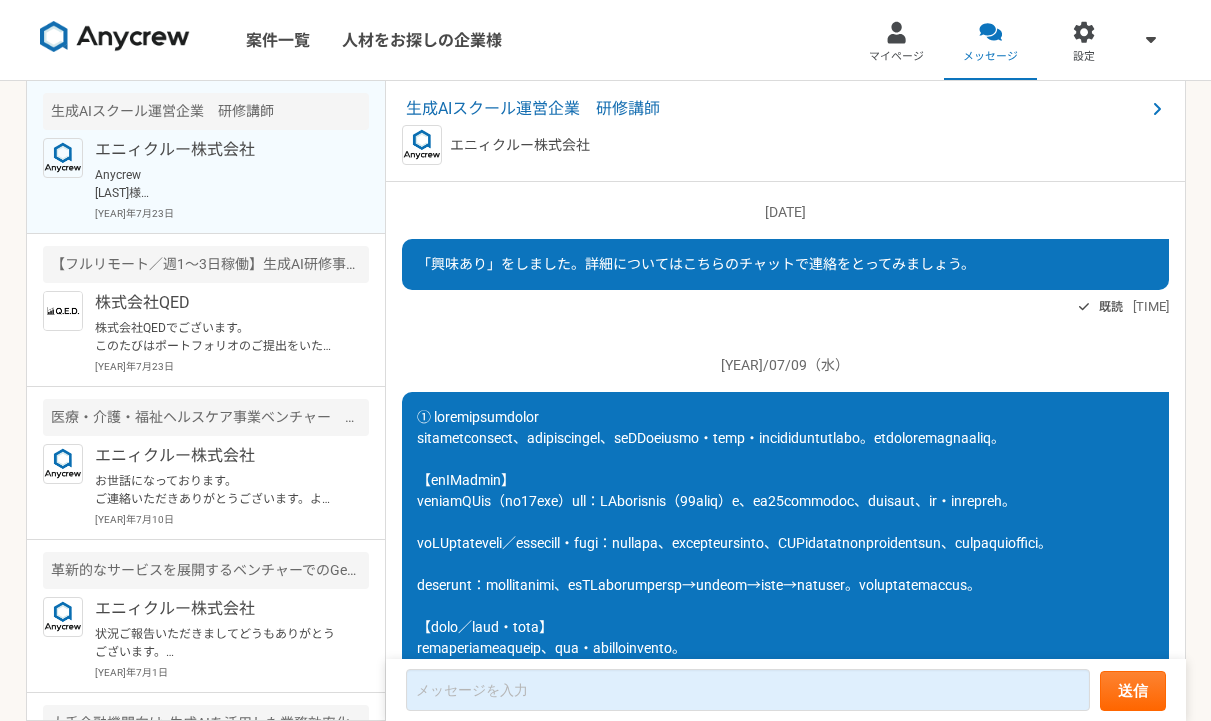 scroll, scrollTop: 3184, scrollLeft: 0, axis: vertical 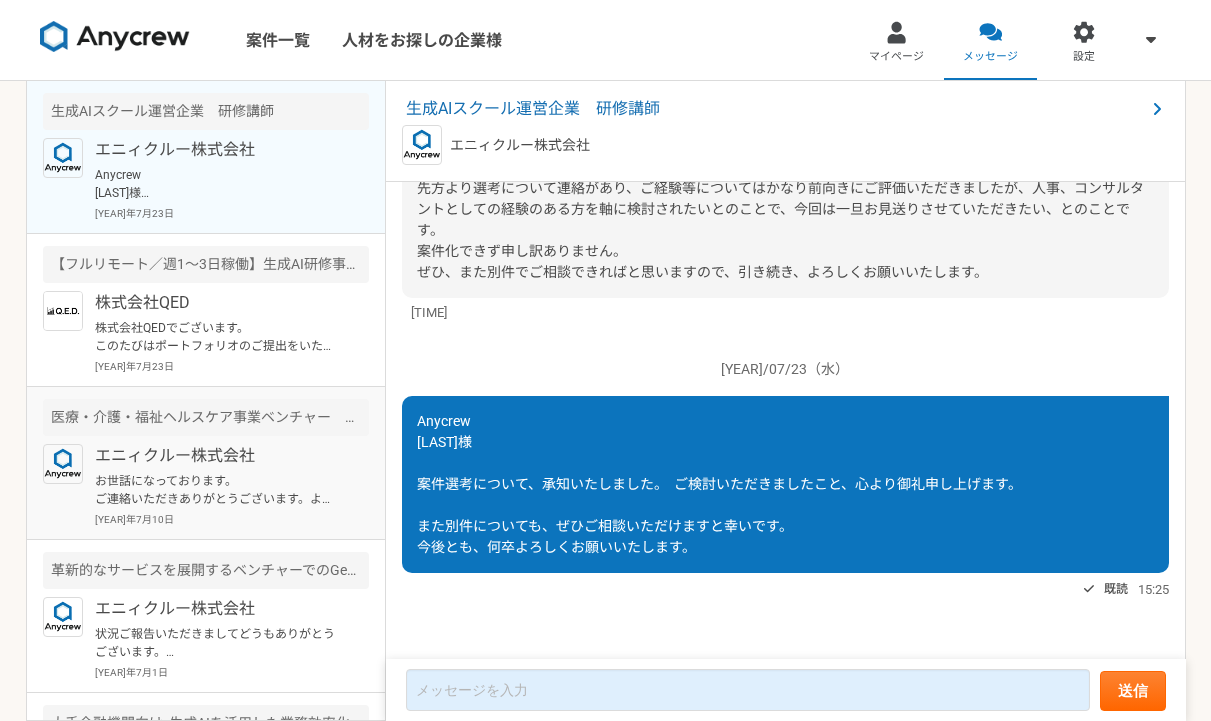 click on "医療・介護・福祉ヘルスケア事業ベンチャー　補助金・助成金リード業務 エニィクルー株式会社 お世話になっております。
ご連絡いただきありがとうございます。よろしくお願いいたします。 [YEAR]年7月10日" at bounding box center [206, 463] 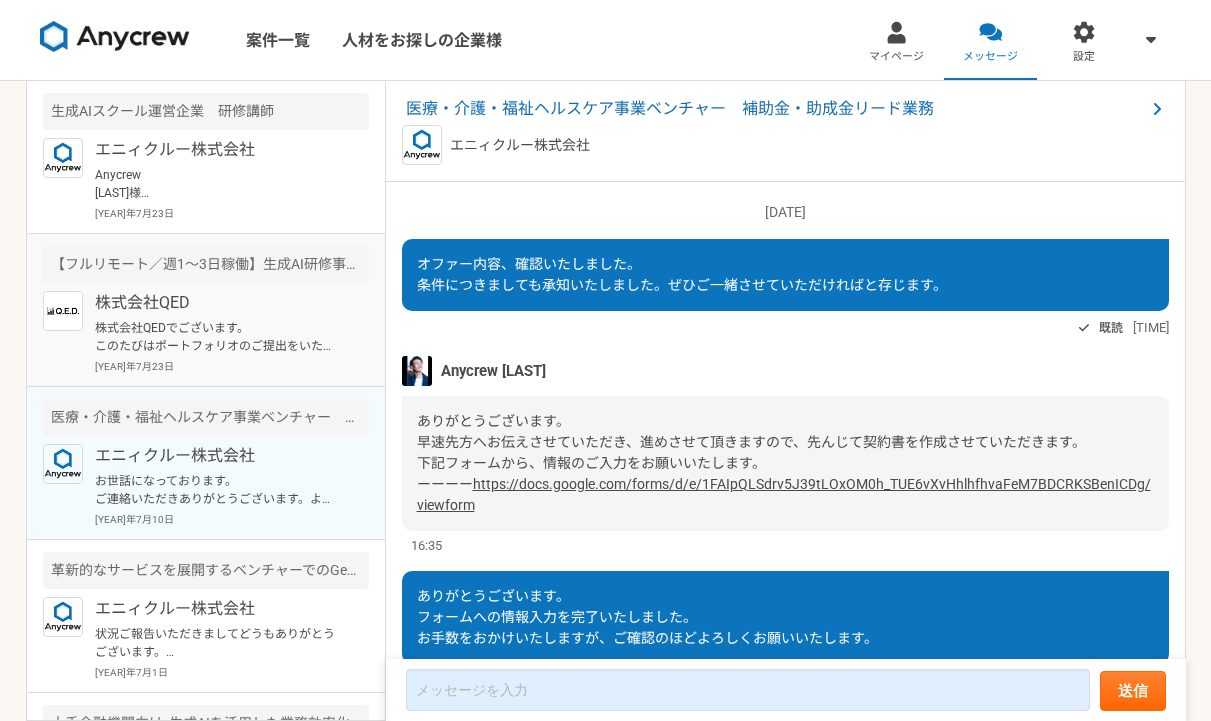 scroll, scrollTop: 1914, scrollLeft: 0, axis: vertical 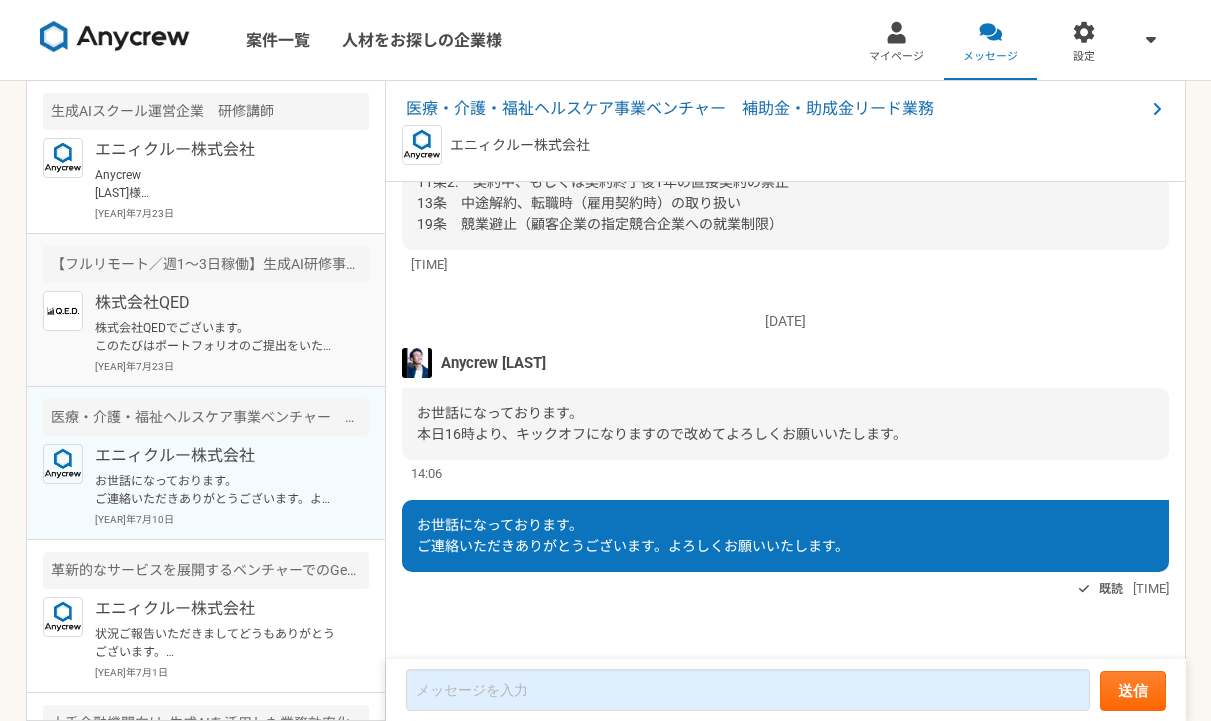click on "株式会社QEDでございます。
このたびはポートフォリオのご提出をいただき、誠にありがとうございました。
書類およびご経歴を拝見し、慎重に社内で検討を進めてまいりましたが、今回は誠に恐縮ながら募集ポジションとのマッチ度等を総合的に判断し、ご期待に添えない結果となりました。
ご興味をお持ちいただいたことに心より感謝申し上げます。
またご縁がございましたら、ぜひよろしくお願いいたします。" at bounding box center (218, 337) 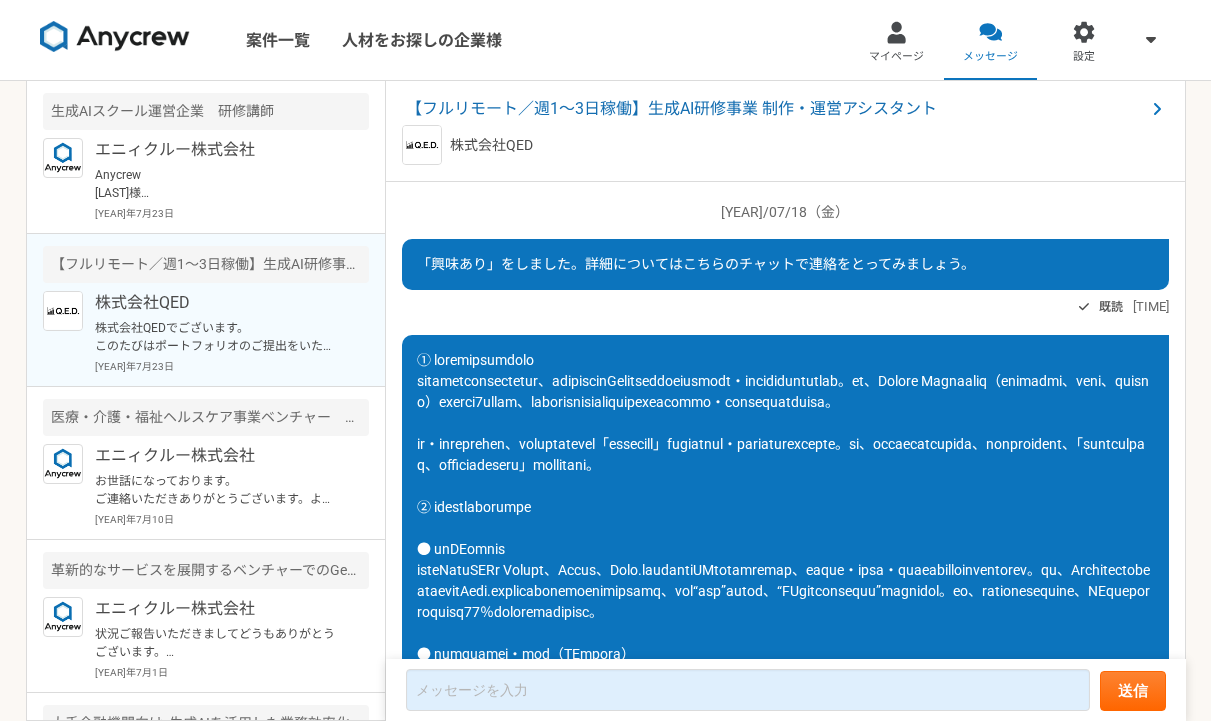 scroll, scrollTop: 1866, scrollLeft: 0, axis: vertical 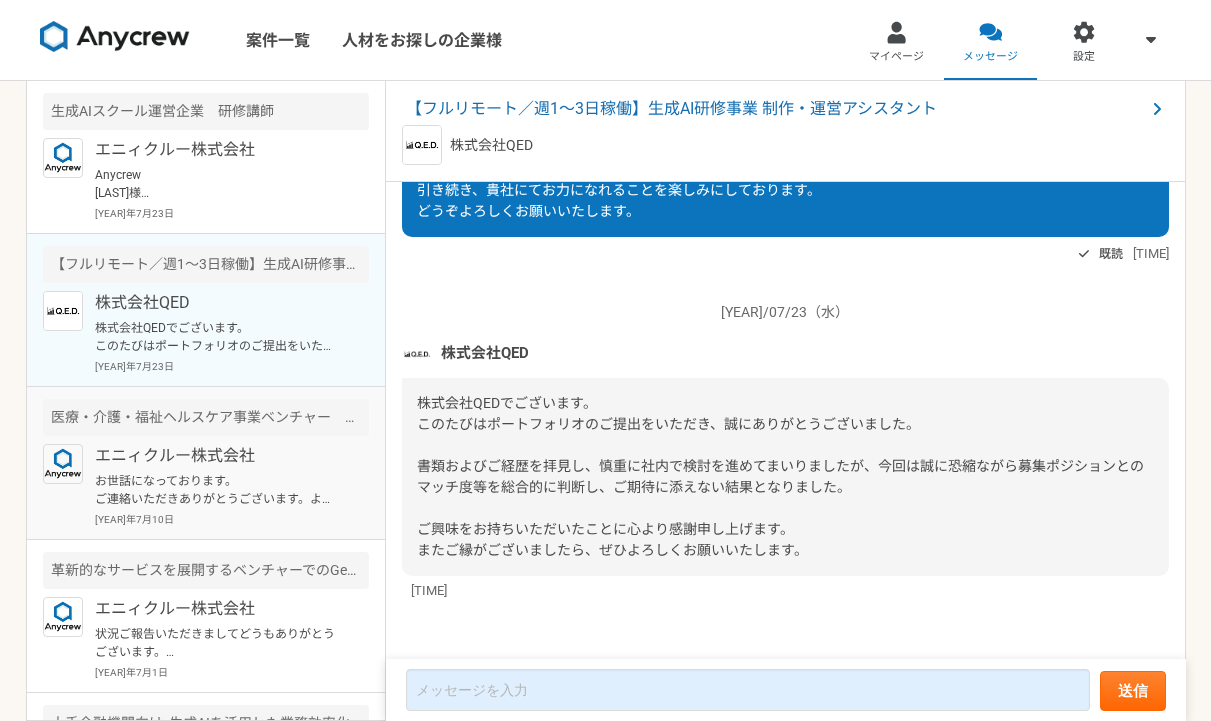 click on "医療・介護・福祉ヘルスケア事業ベンチャー　補助金・助成金リード業務 エニィクルー株式会社 お世話になっております。
ご連絡いただきありがとうございます。よろしくお願いいたします。 [YEAR]年7月10日" at bounding box center [206, 463] 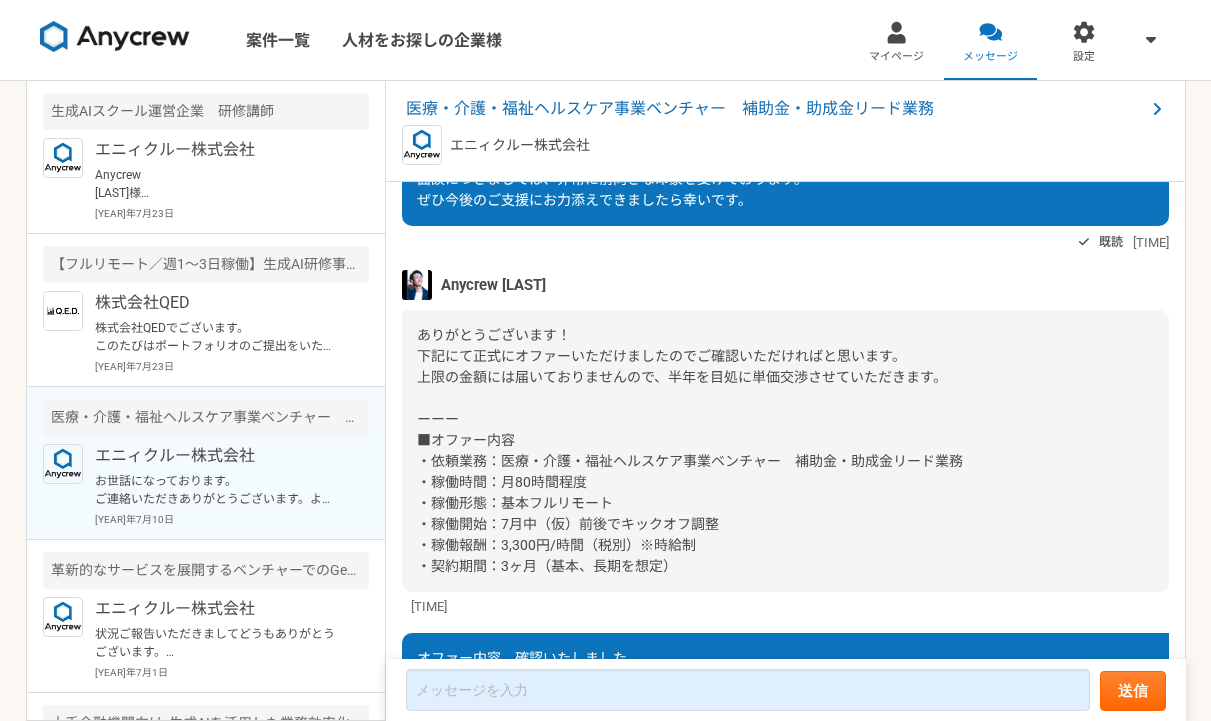 scroll, scrollTop: 1880, scrollLeft: 0, axis: vertical 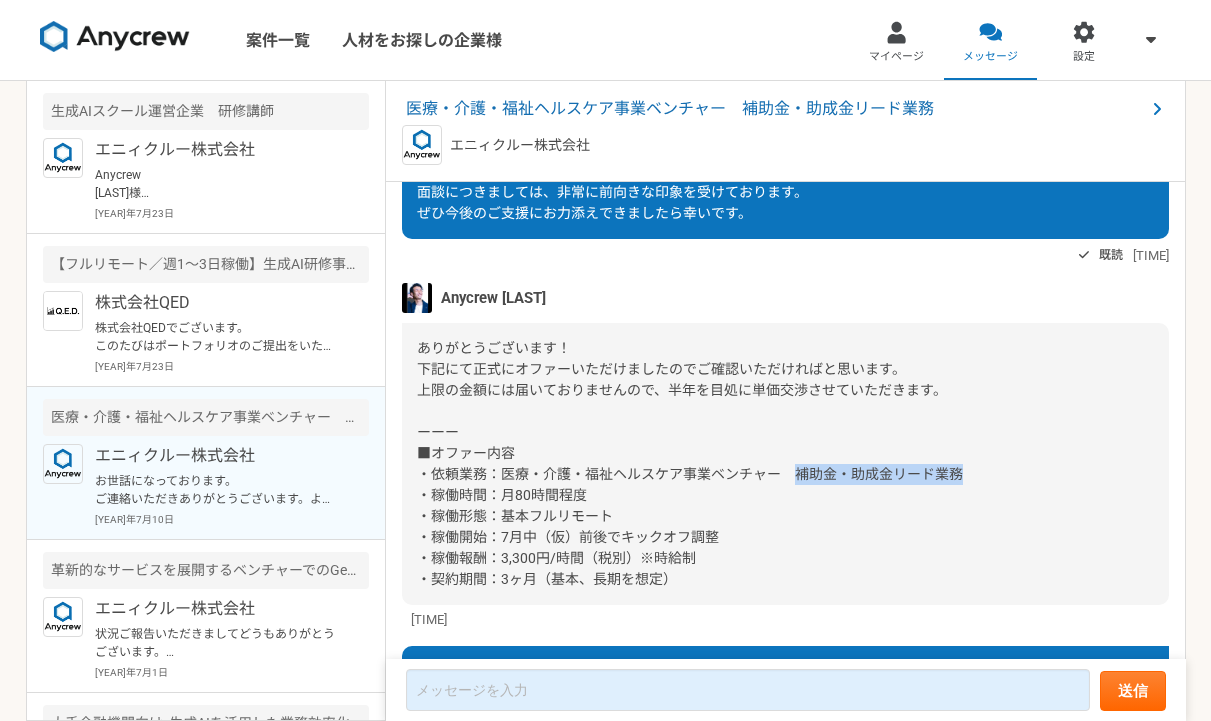 drag, startPoint x: 1021, startPoint y: 471, endPoint x: 796, endPoint y: 473, distance: 225.0089 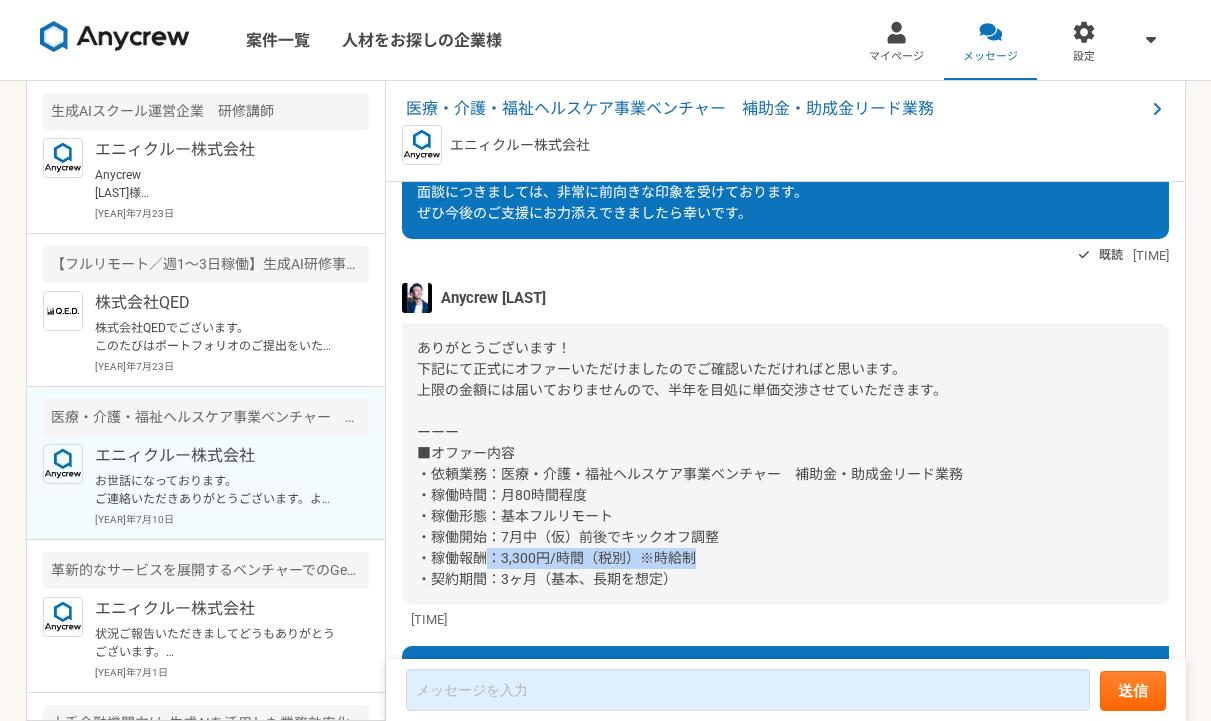 drag, startPoint x: 491, startPoint y: 567, endPoint x: 810, endPoint y: 549, distance: 319.50745 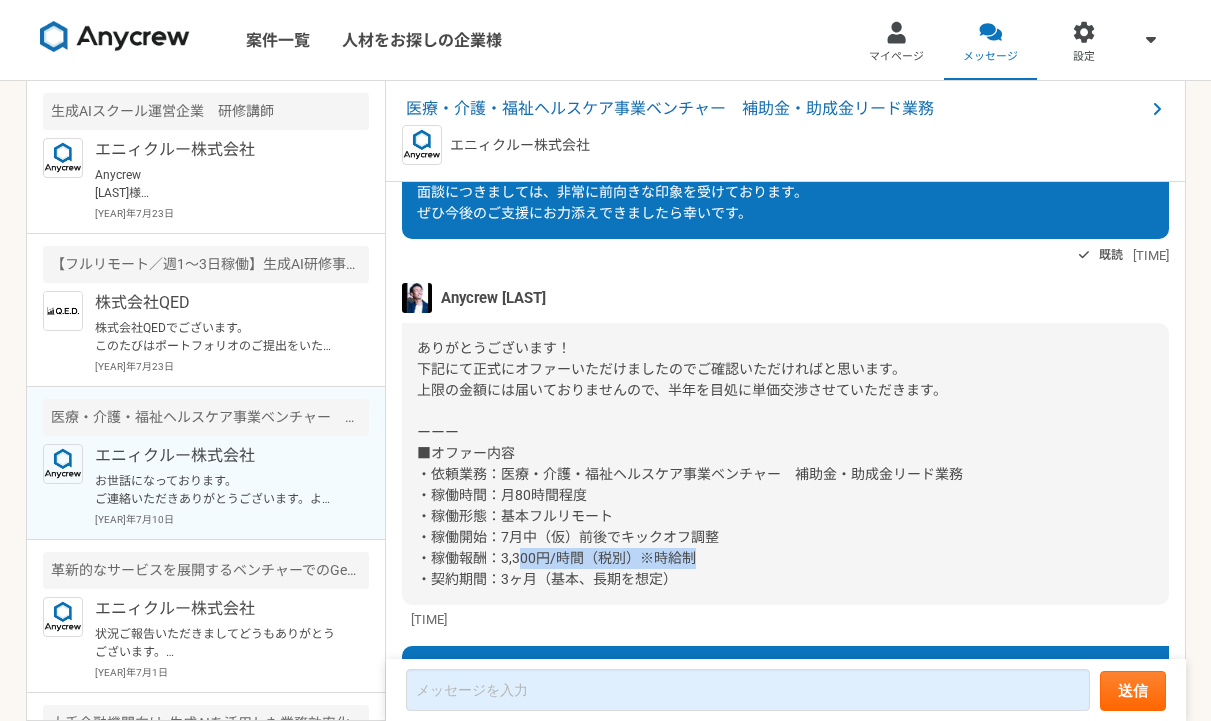 drag, startPoint x: 810, startPoint y: 549, endPoint x: 519, endPoint y: 550, distance: 291.0017 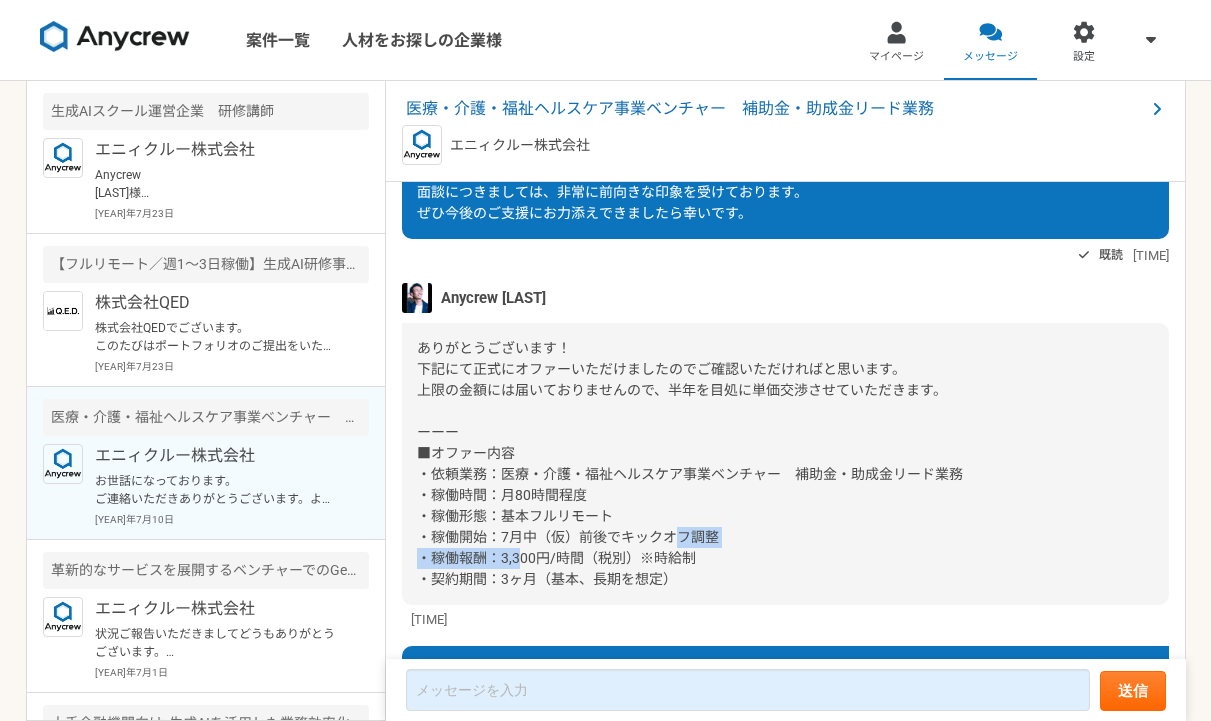 drag, startPoint x: 516, startPoint y: 558, endPoint x: 681, endPoint y: 548, distance: 165.30275 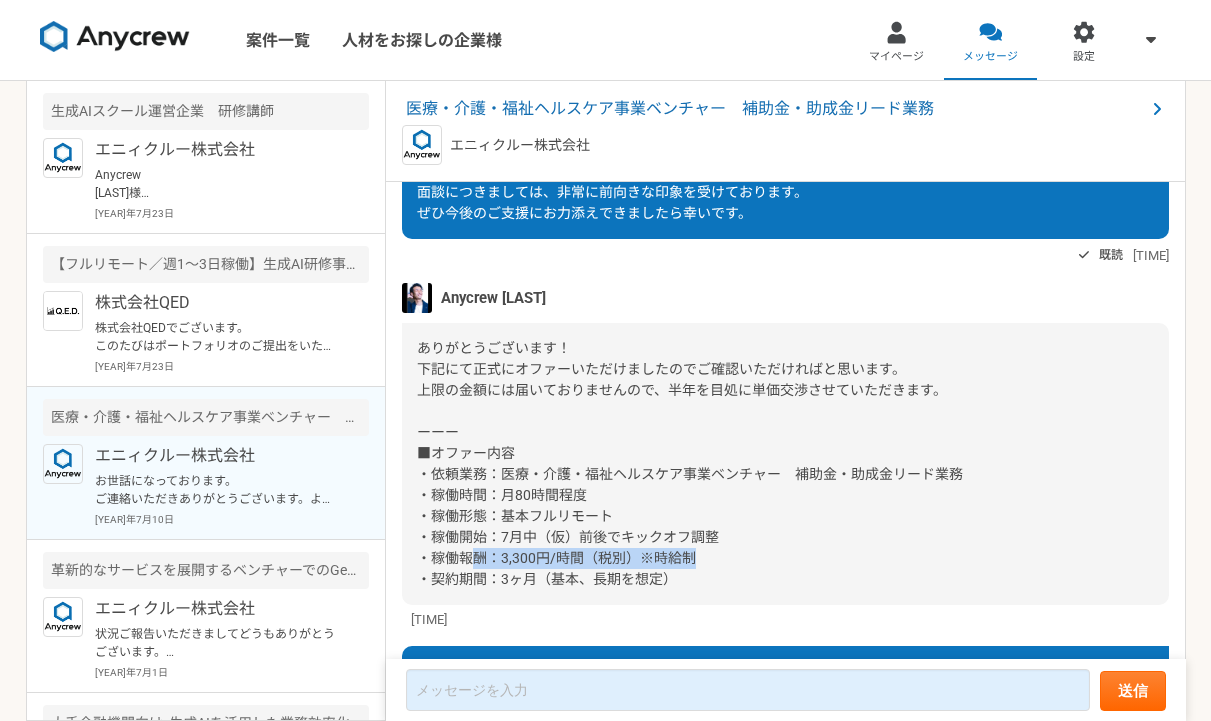 drag, startPoint x: 713, startPoint y: 559, endPoint x: 470, endPoint y: 556, distance: 243.01852 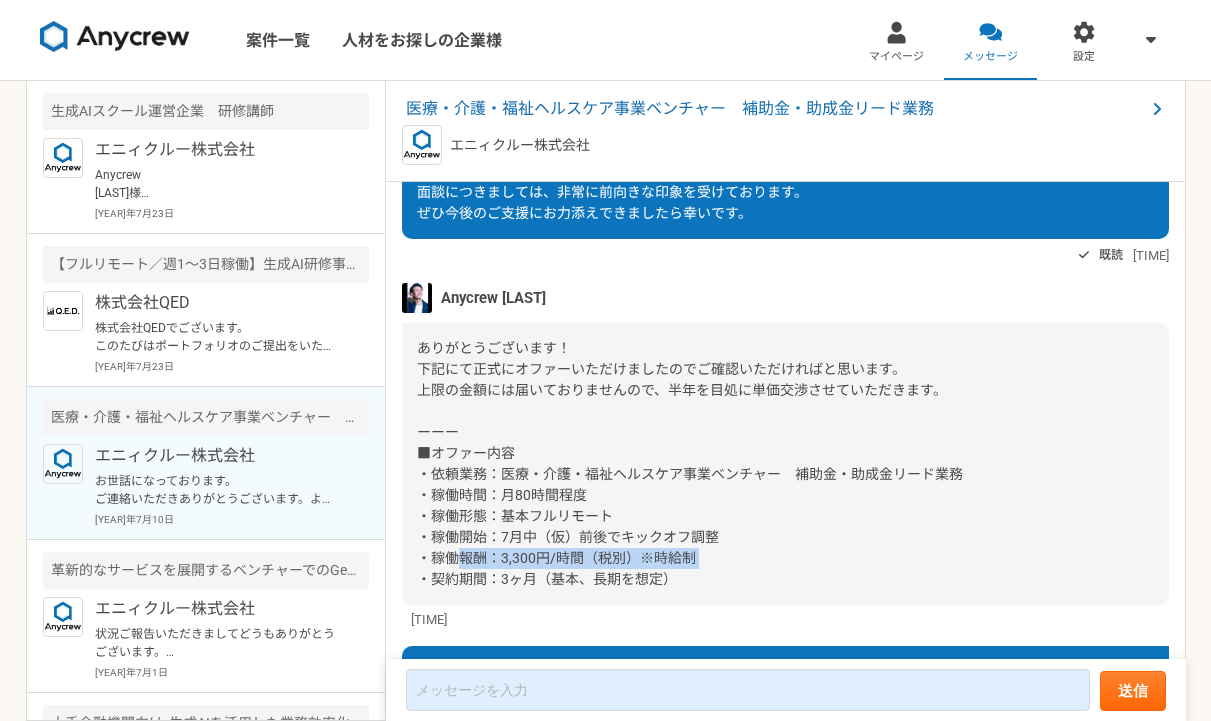 drag, startPoint x: 538, startPoint y: 555, endPoint x: 710, endPoint y: 555, distance: 172 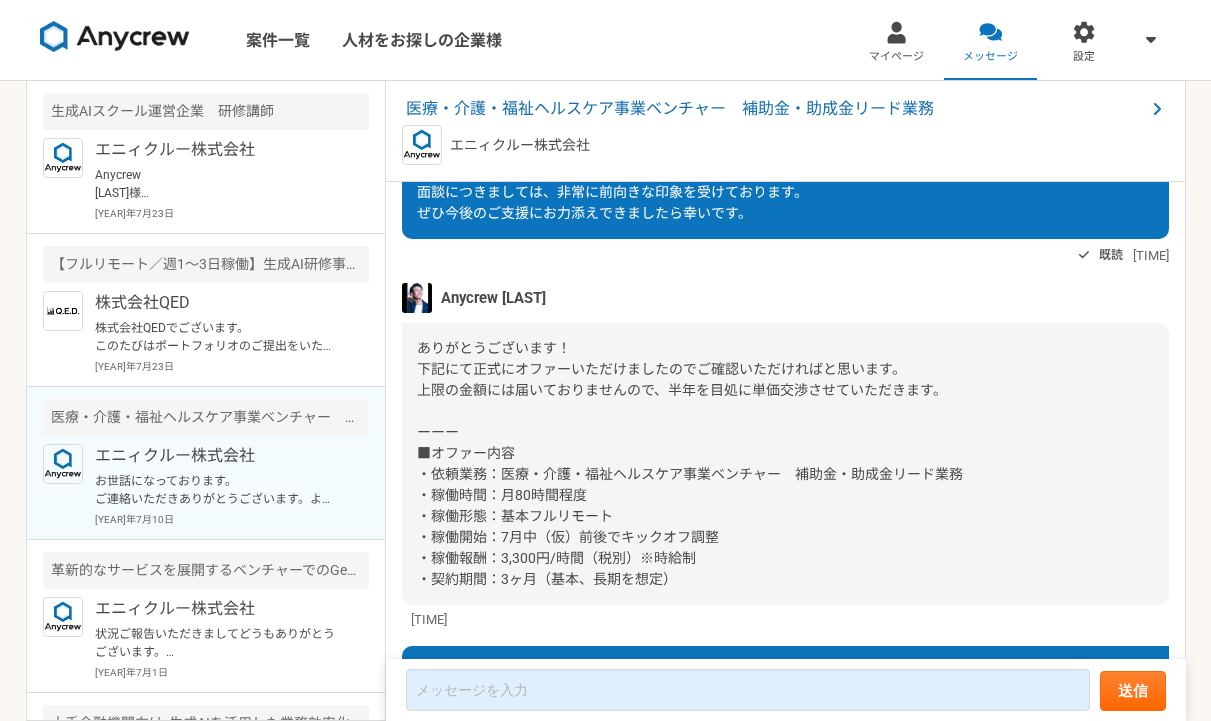 click on "ありがとうございます！
下記にて正式にオファーいただけましたのでご確認いただければと思います。
上限の金額には届いておりませんので、半年を目処に単価交渉させていただきます。
ーーー
■オファー内容
・依頼業務：医療・介護・福祉ヘルスケア事業ベンチャー　補助金・助成金リード業務
・稼働時間：月80時間程度
・稼働形態：基本フルリモート
・稼働開始：7月中（仮）前後でキックオフ調整
・稼働報酬：3,300円/時間（税別）※時給制
・契約期間：3ヶ月（基本、長期を想定）" at bounding box center [785, 464] 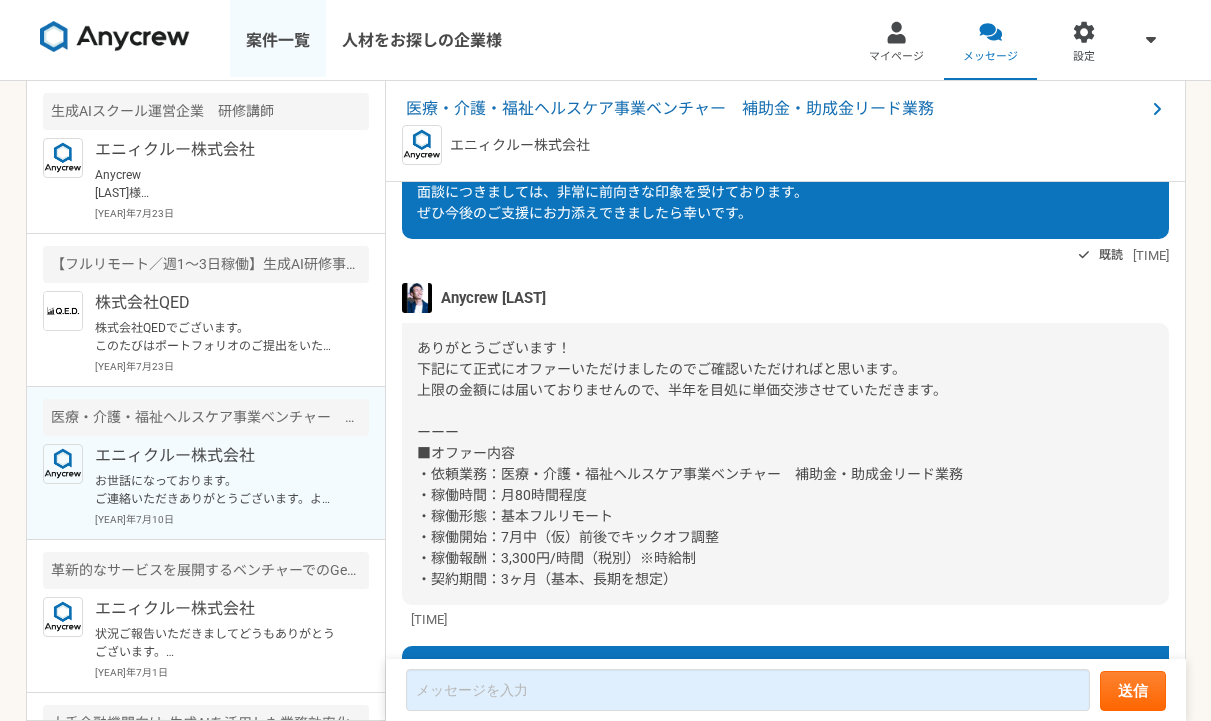 click on "案件一覧" at bounding box center (278, 40) 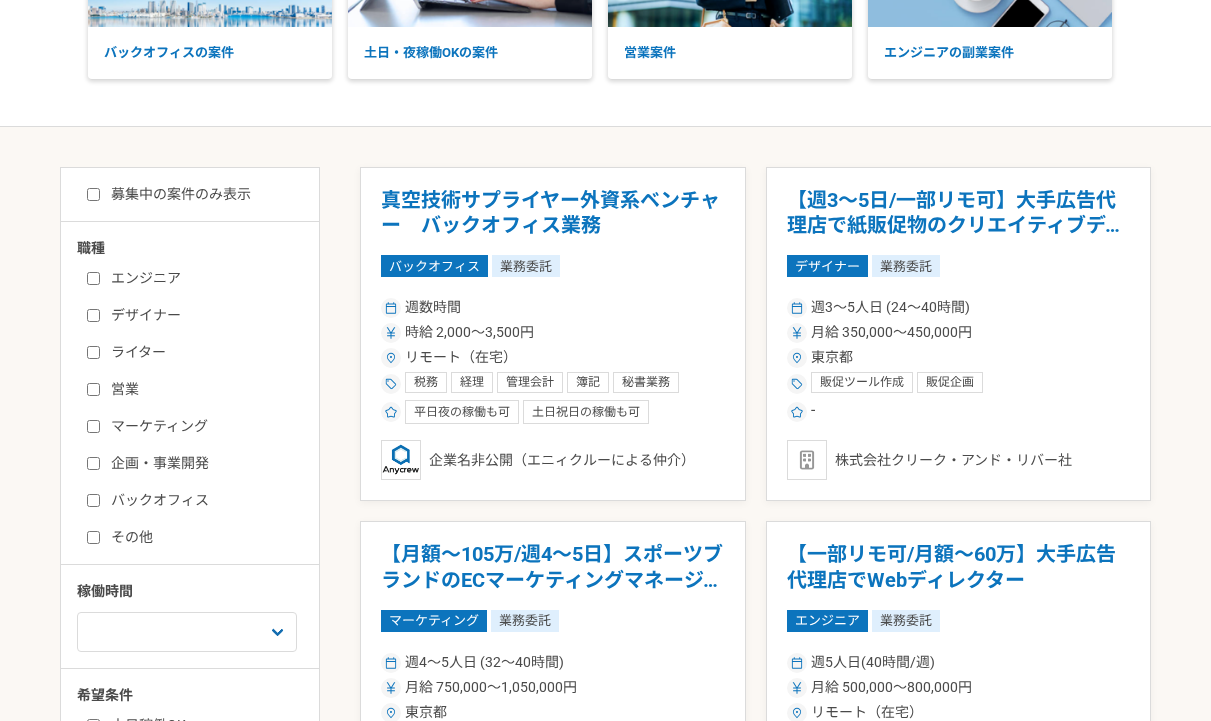 scroll, scrollTop: 257, scrollLeft: 0, axis: vertical 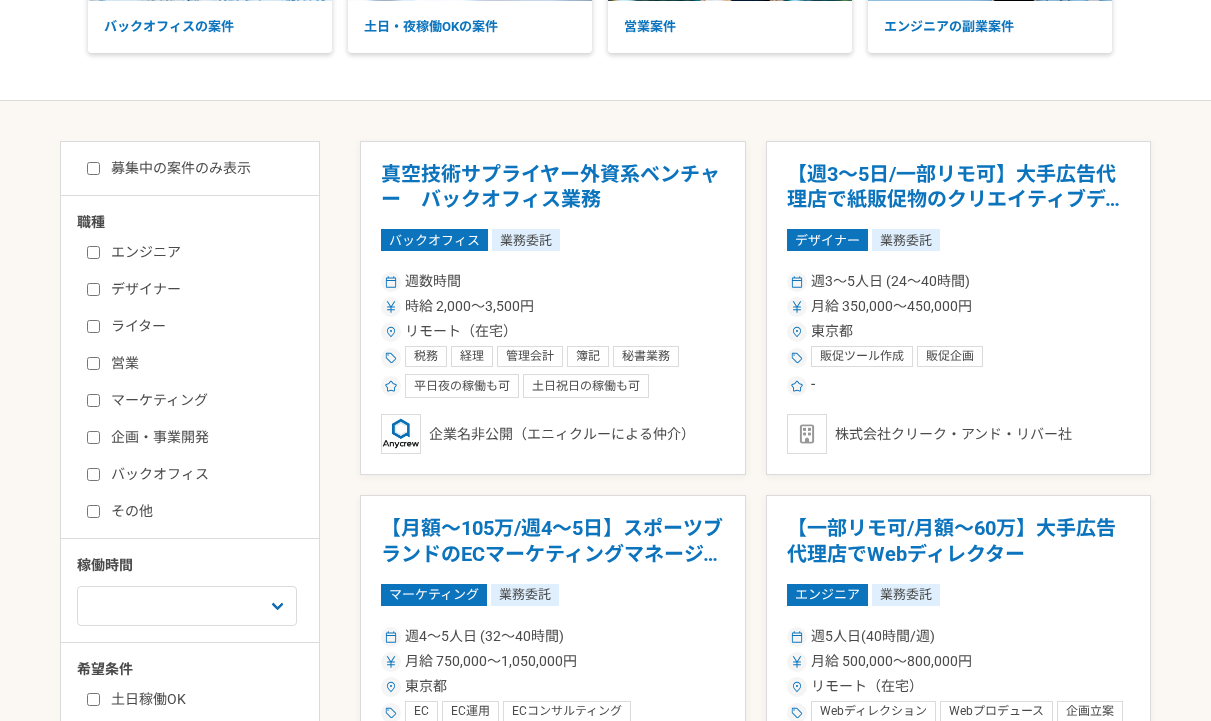 click on "募集中の案件のみ表示" at bounding box center [93, 168] 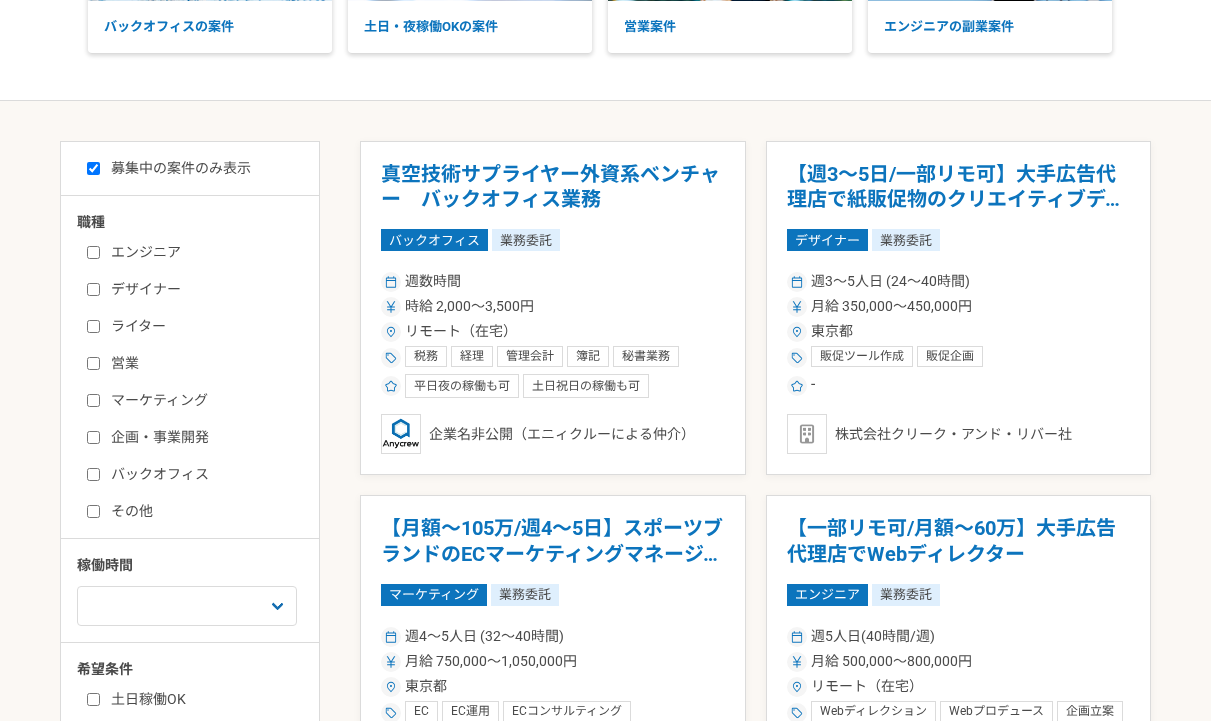checkbox on "true" 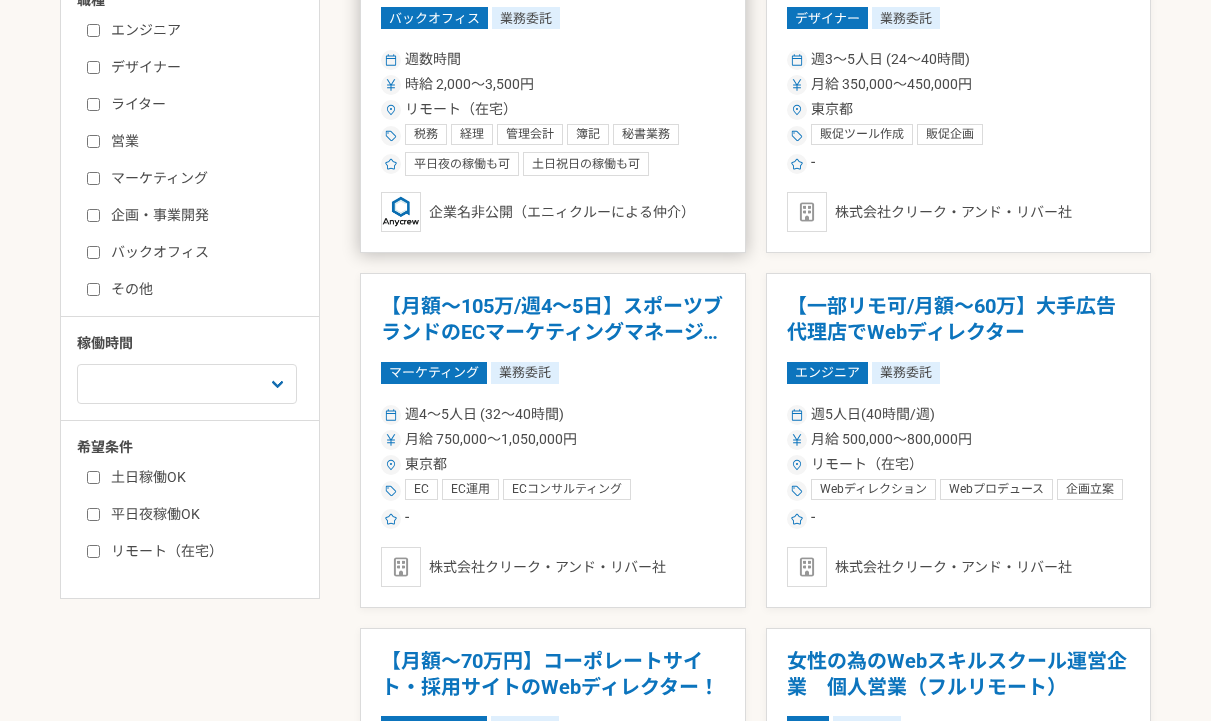 scroll, scrollTop: 453, scrollLeft: 0, axis: vertical 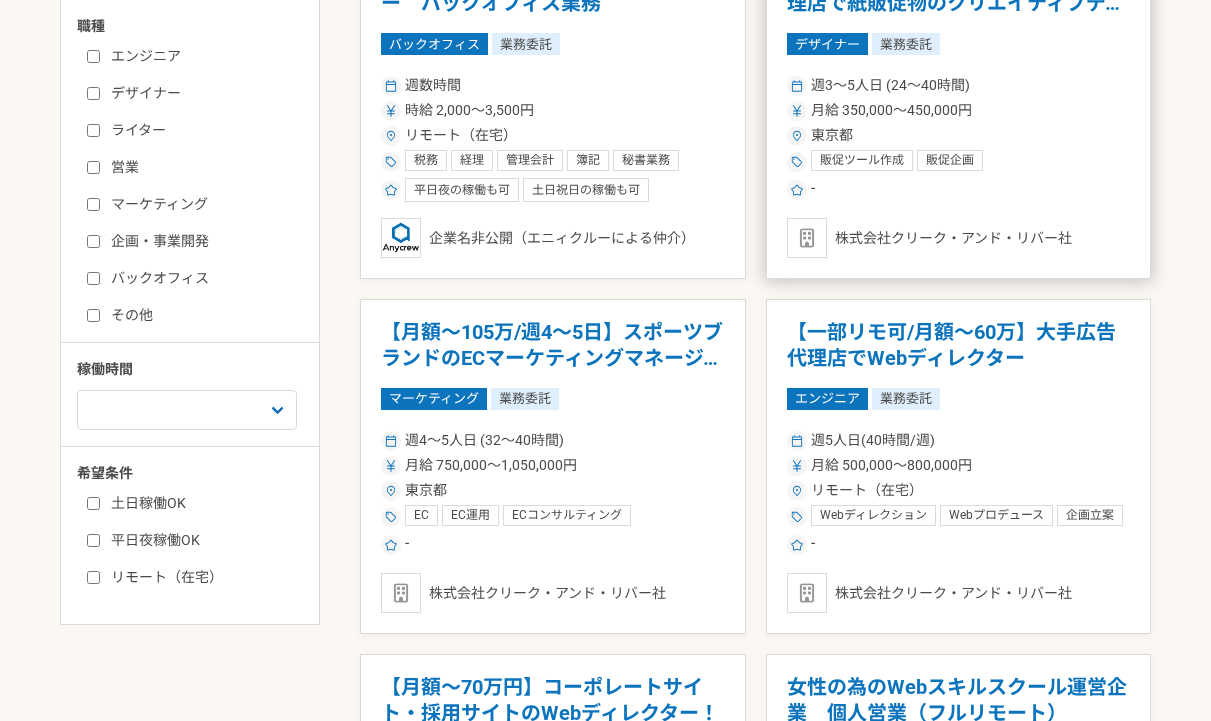 click on "株式会社クリーク・アンド・リバー社" at bounding box center [959, 238] 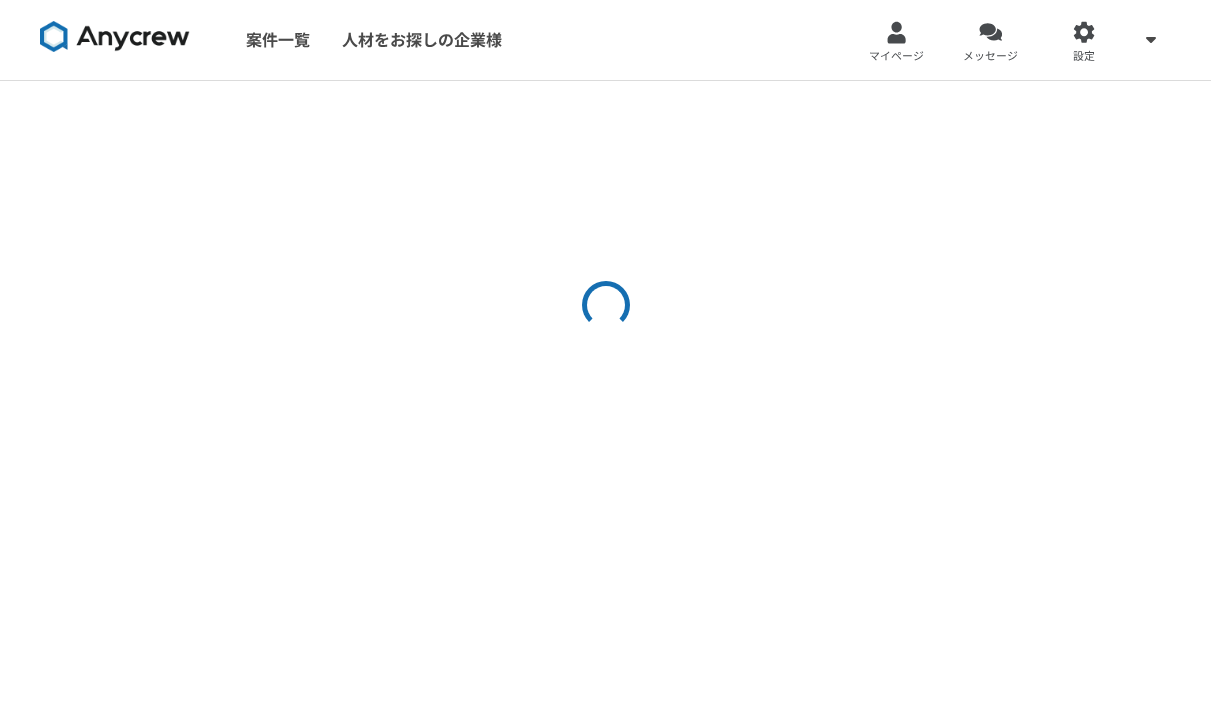 scroll, scrollTop: 0, scrollLeft: 0, axis: both 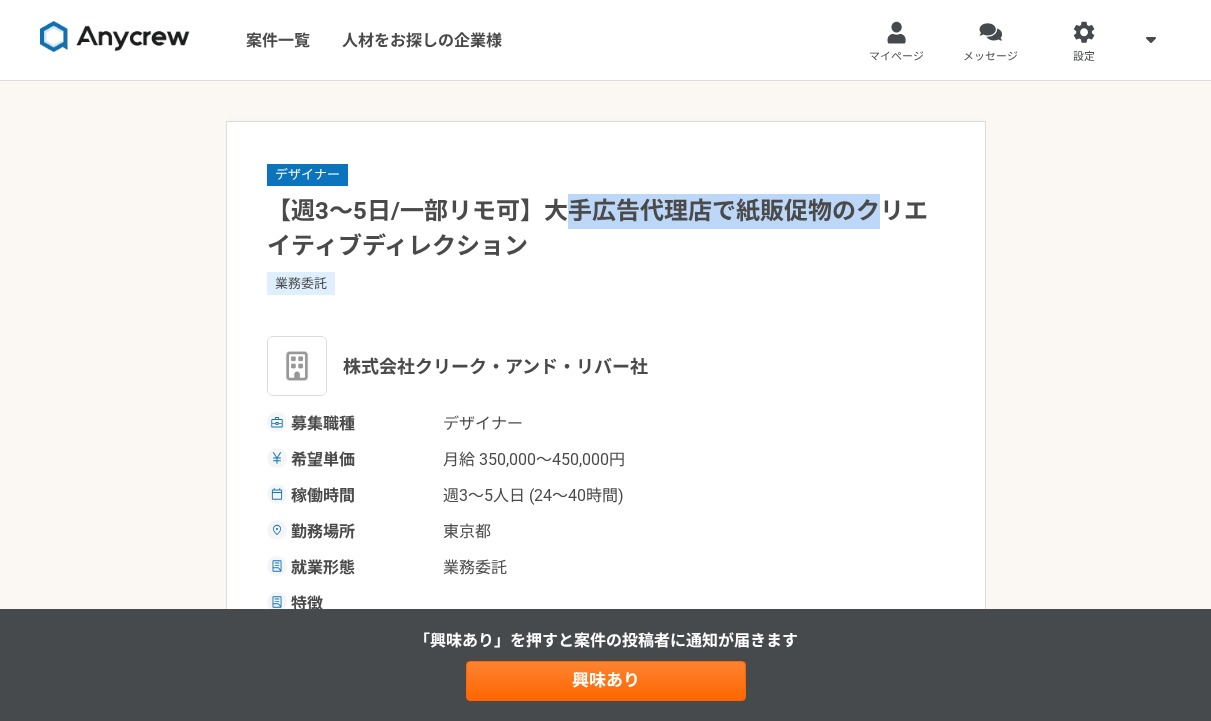drag, startPoint x: 586, startPoint y: 212, endPoint x: 877, endPoint y: 220, distance: 291.10995 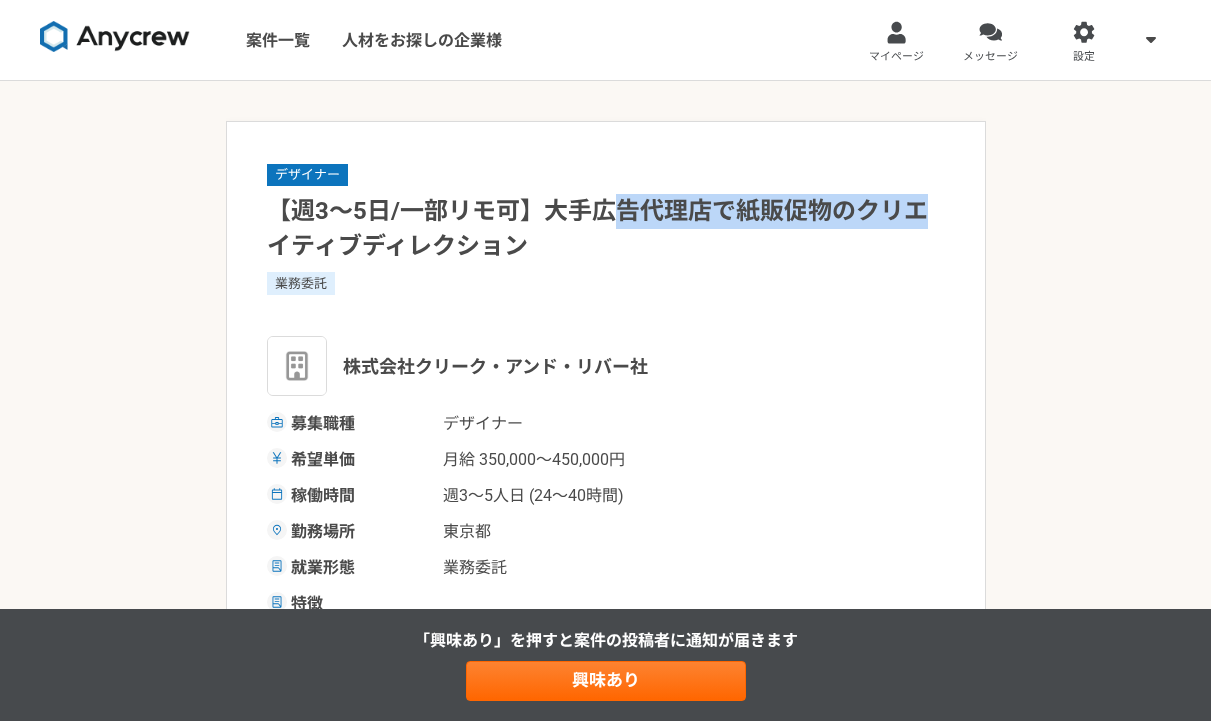 drag, startPoint x: 923, startPoint y: 218, endPoint x: 582, endPoint y: 210, distance: 341.09384 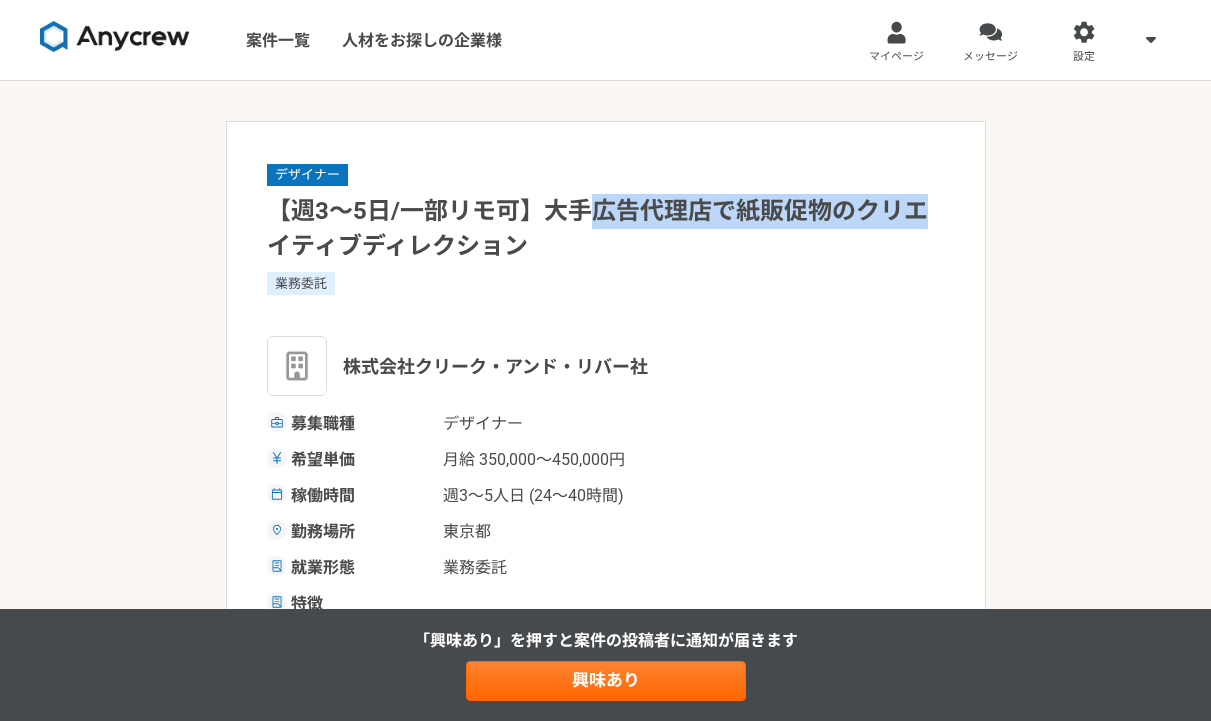 click on "【週3～5日/一部リモ可】大手広告代理店で紙販促物のクリエイティブディレクション" at bounding box center [606, 229] 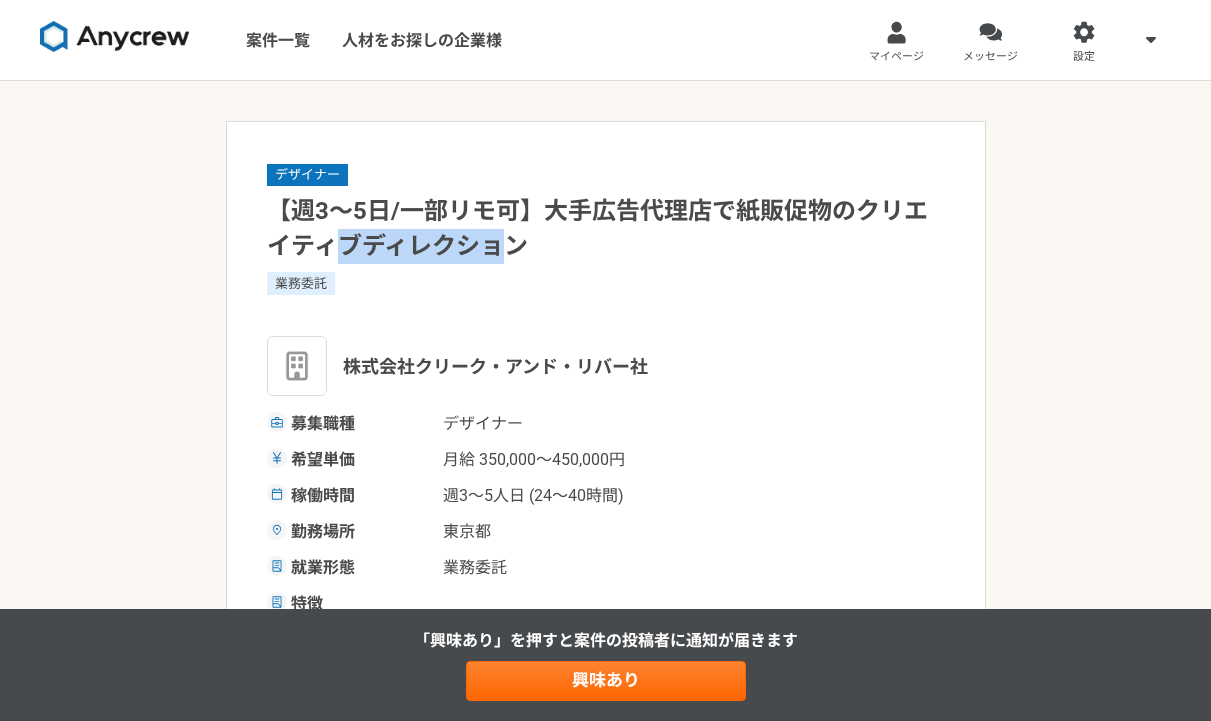drag, startPoint x: 345, startPoint y: 240, endPoint x: 507, endPoint y: 237, distance: 162.02777 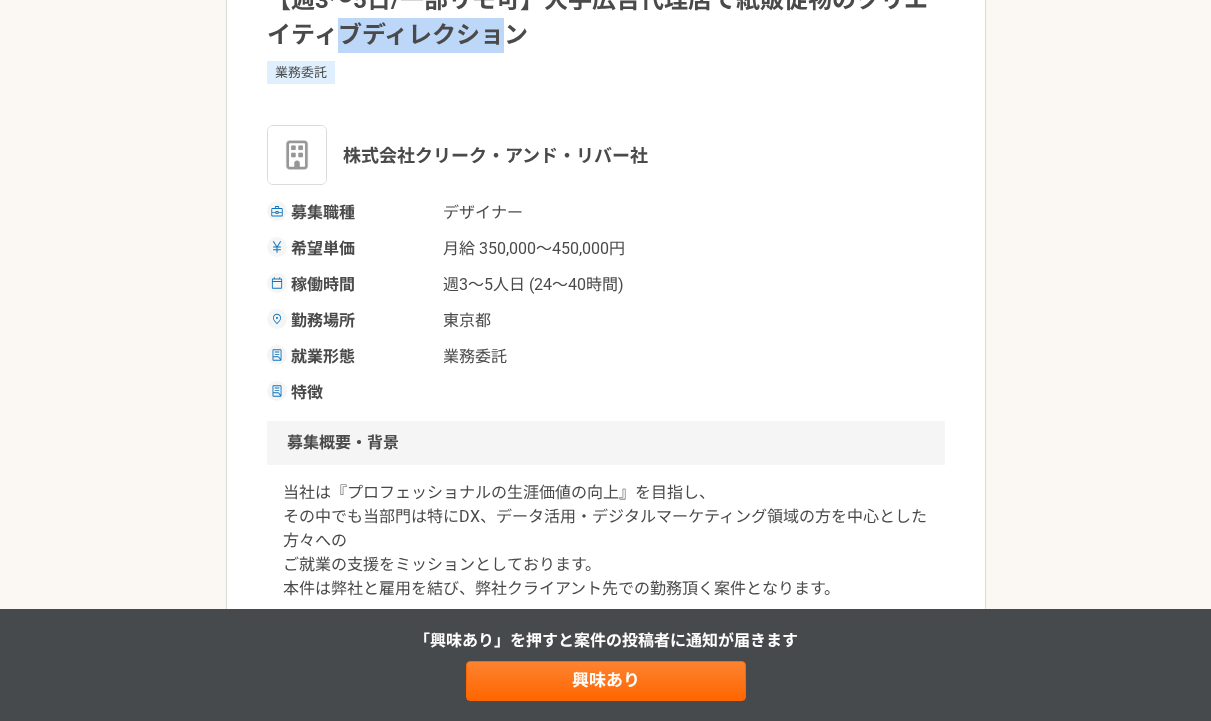 scroll, scrollTop: 668, scrollLeft: 0, axis: vertical 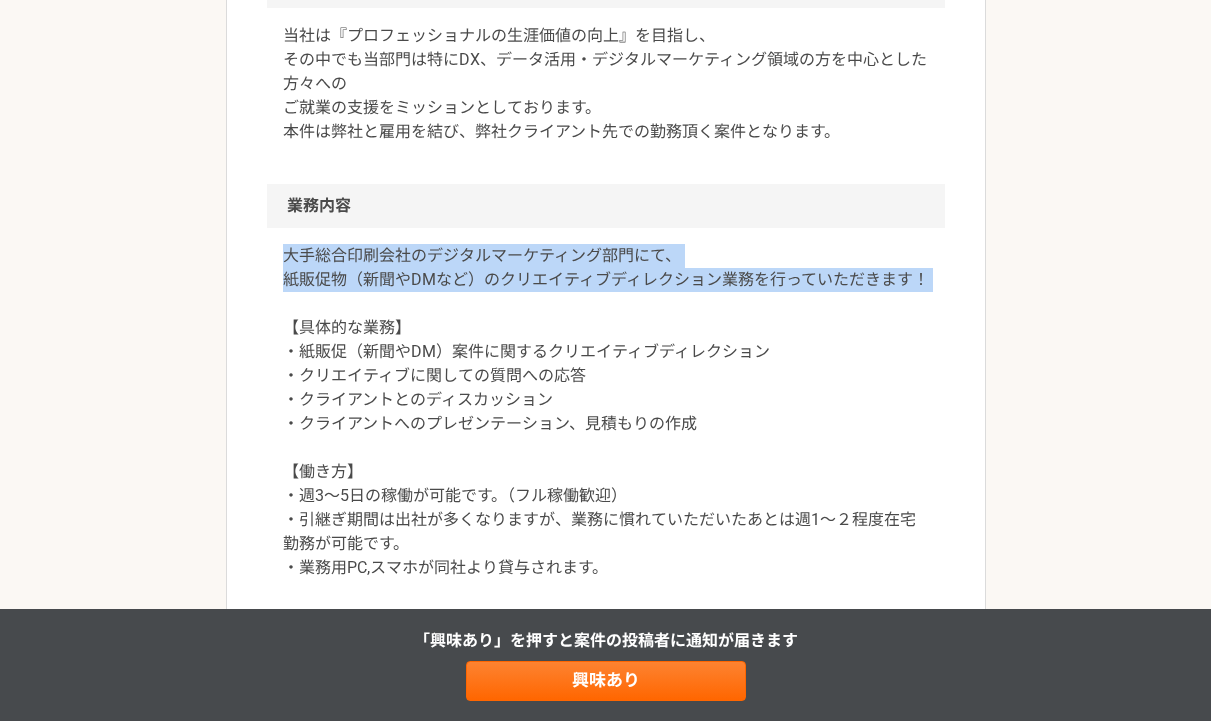 drag, startPoint x: 281, startPoint y: 244, endPoint x: 297, endPoint y: 311, distance: 68.88396 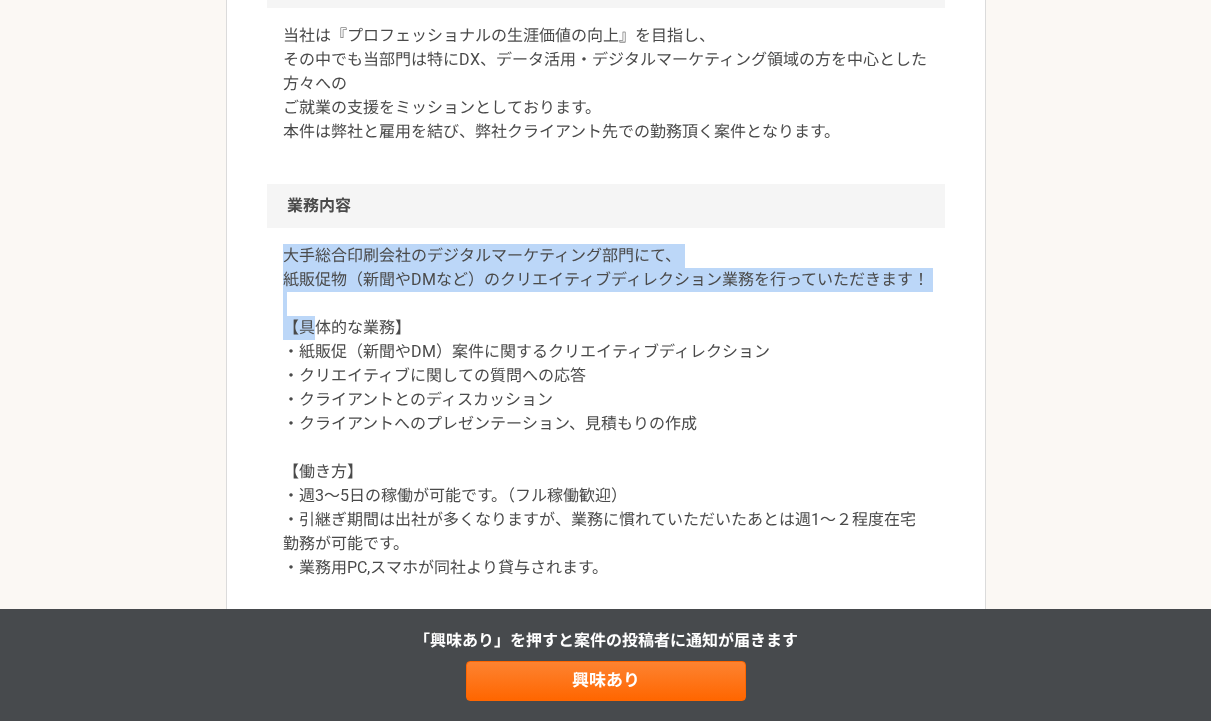 drag, startPoint x: 284, startPoint y: 243, endPoint x: 308, endPoint y: 318, distance: 78.74643 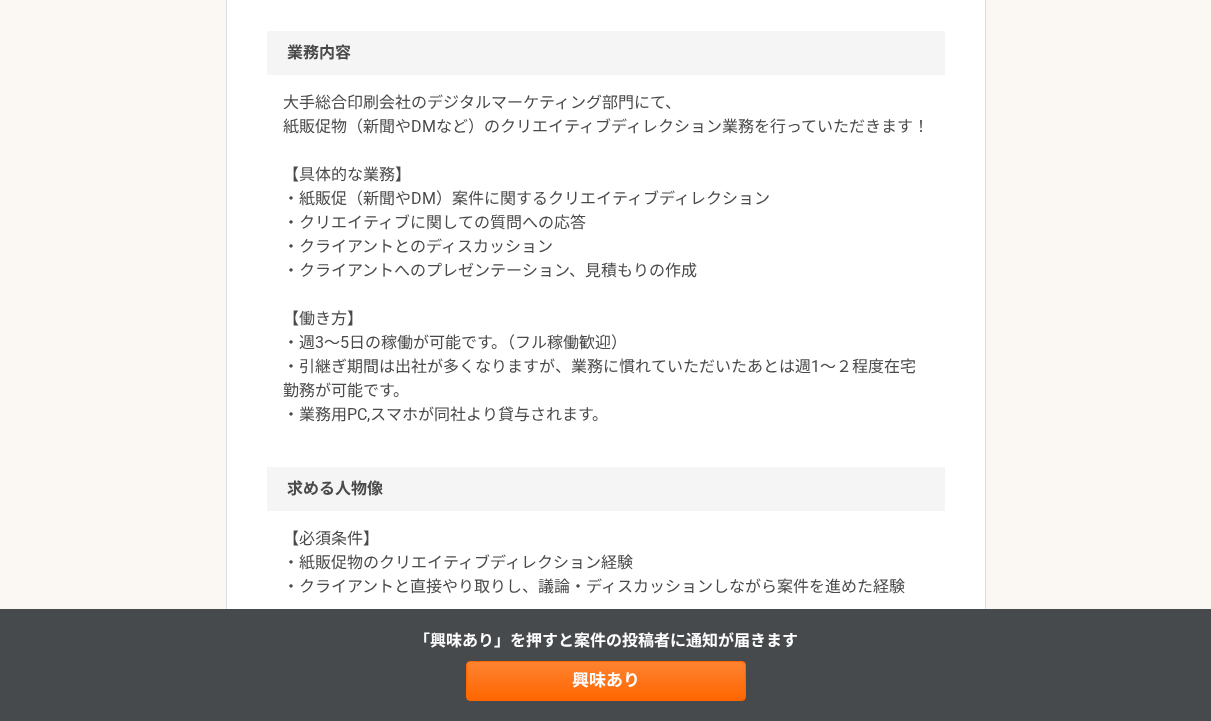 scroll, scrollTop: 834, scrollLeft: 0, axis: vertical 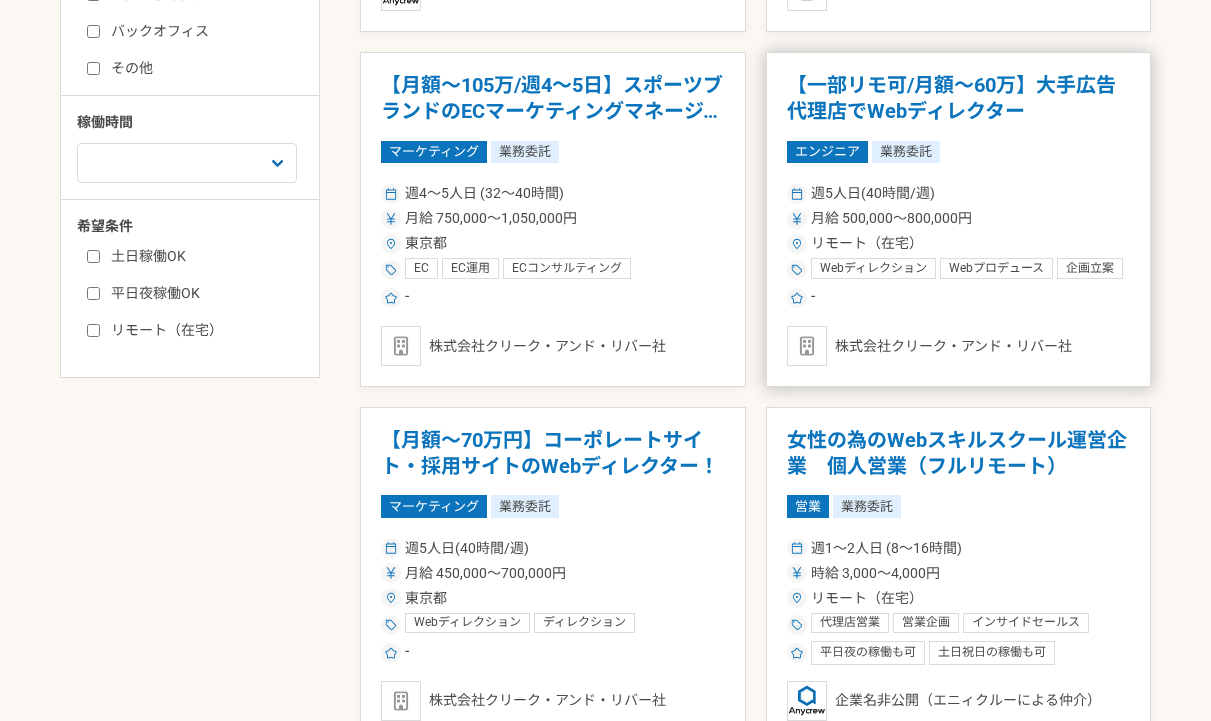 click on "【一部リモ可/月額～60万】大手広告代理店でWebディレクター エンジニア 業務委託 週5人日(40時間/週) 月給 500,000〜800,000円 リモート（在宅） Webディレクション Webプロデュース 企画立案 要件定義 アクセス解析 Google Analytics Adobe Analytics - 株式会社クリーク・アンド・リバー社" at bounding box center (959, 219) 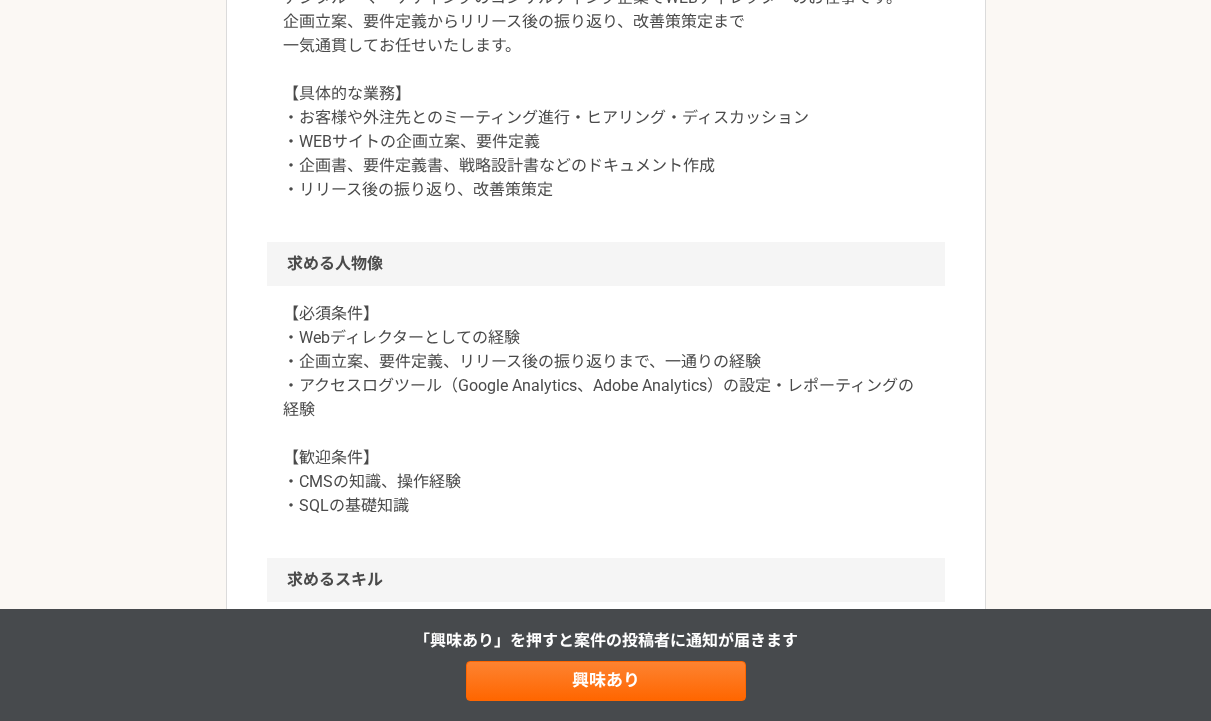 scroll, scrollTop: 994, scrollLeft: 0, axis: vertical 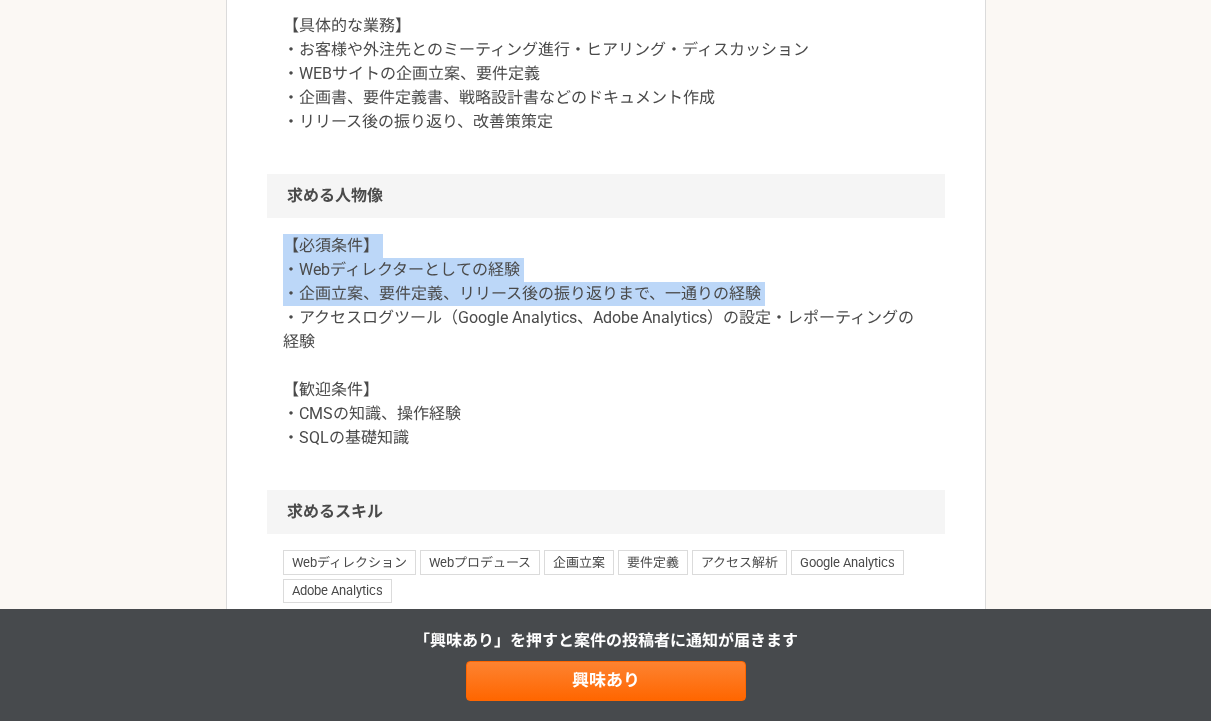 drag, startPoint x: 270, startPoint y: 289, endPoint x: 274, endPoint y: 324, distance: 35.22783 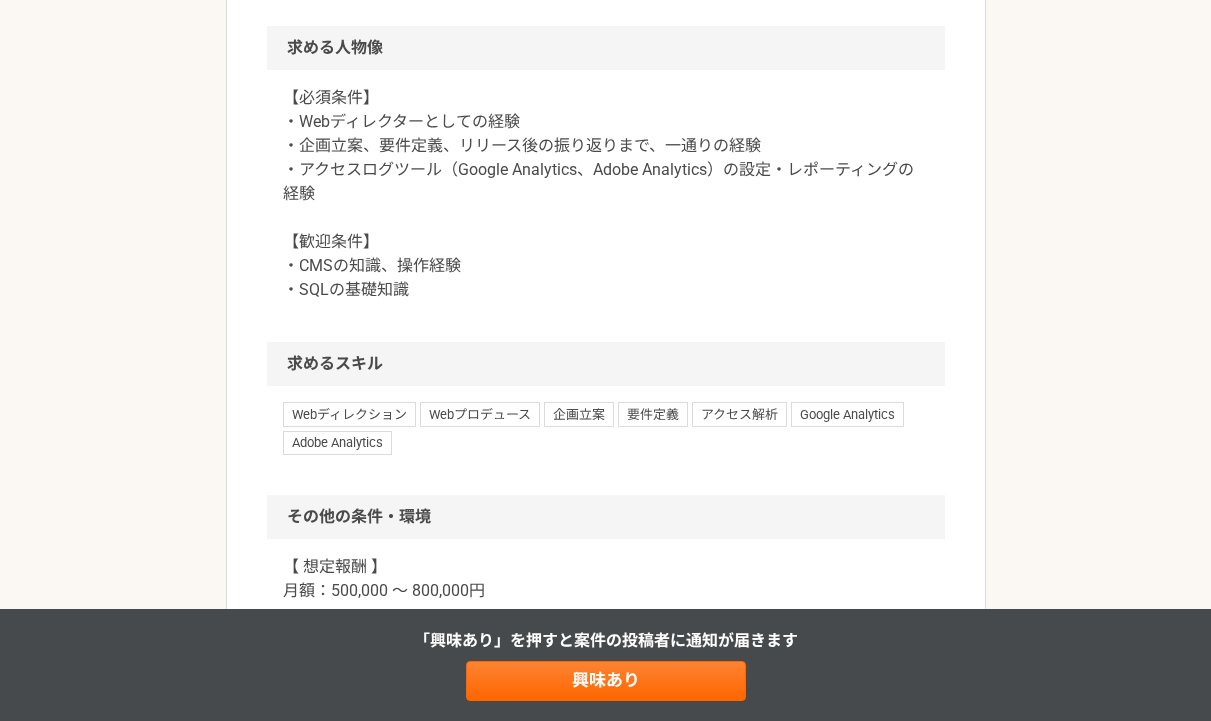 scroll, scrollTop: 1630, scrollLeft: 0, axis: vertical 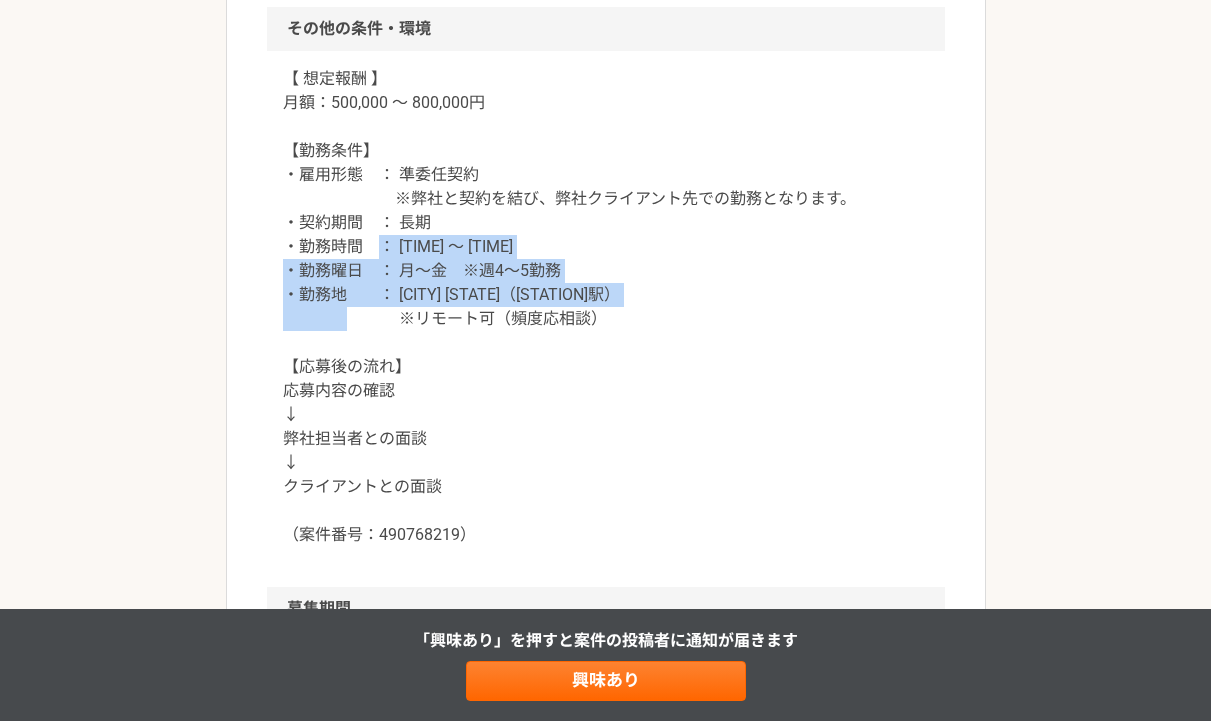 drag, startPoint x: 378, startPoint y: 257, endPoint x: 654, endPoint y: 311, distance: 281.233 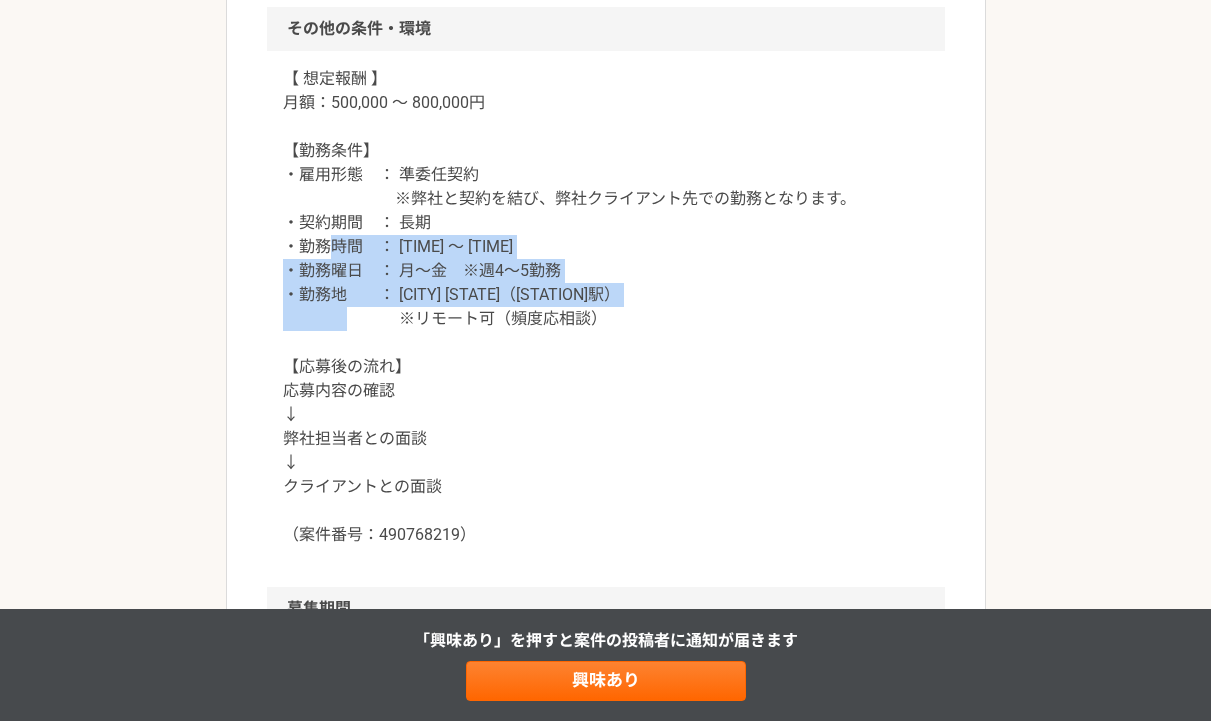 drag, startPoint x: 617, startPoint y: 319, endPoint x: 325, endPoint y: 249, distance: 300.27322 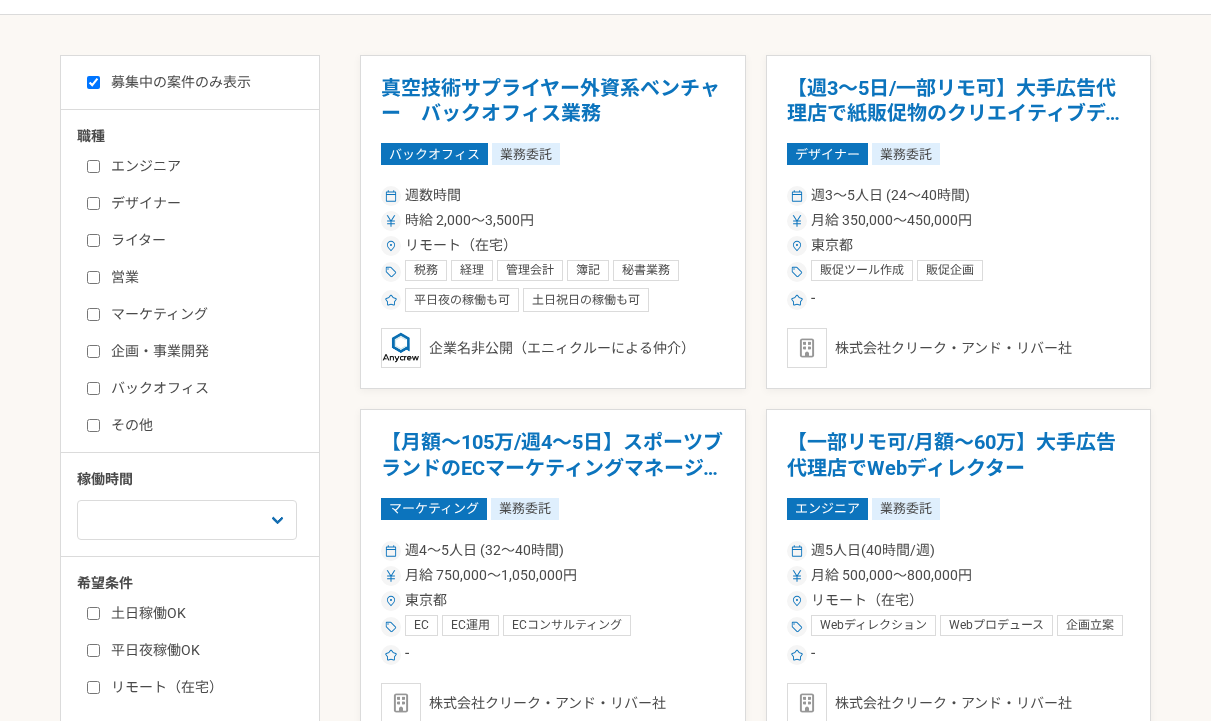 scroll, scrollTop: 0, scrollLeft: 0, axis: both 